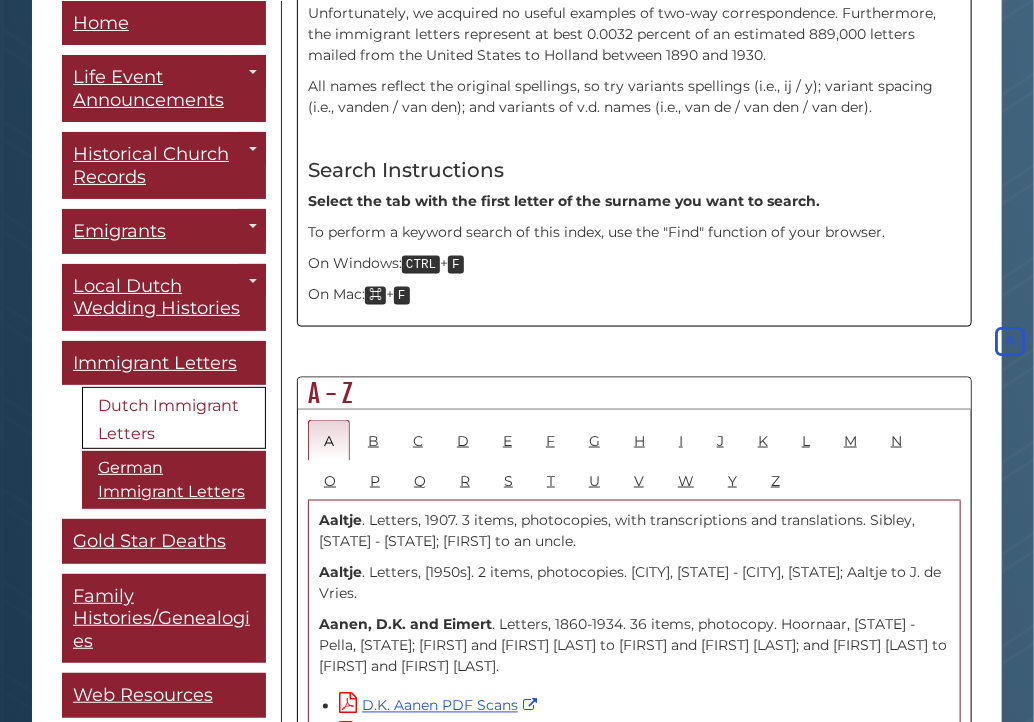 scroll, scrollTop: 900, scrollLeft: 0, axis: vertical 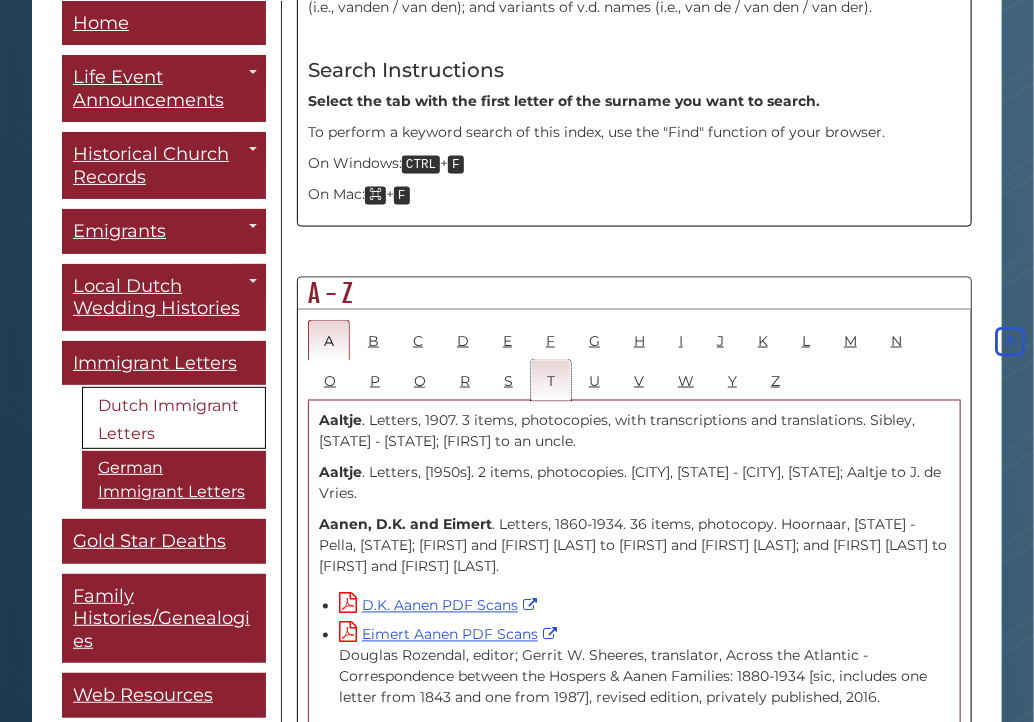 click on "T" at bounding box center [551, 380] 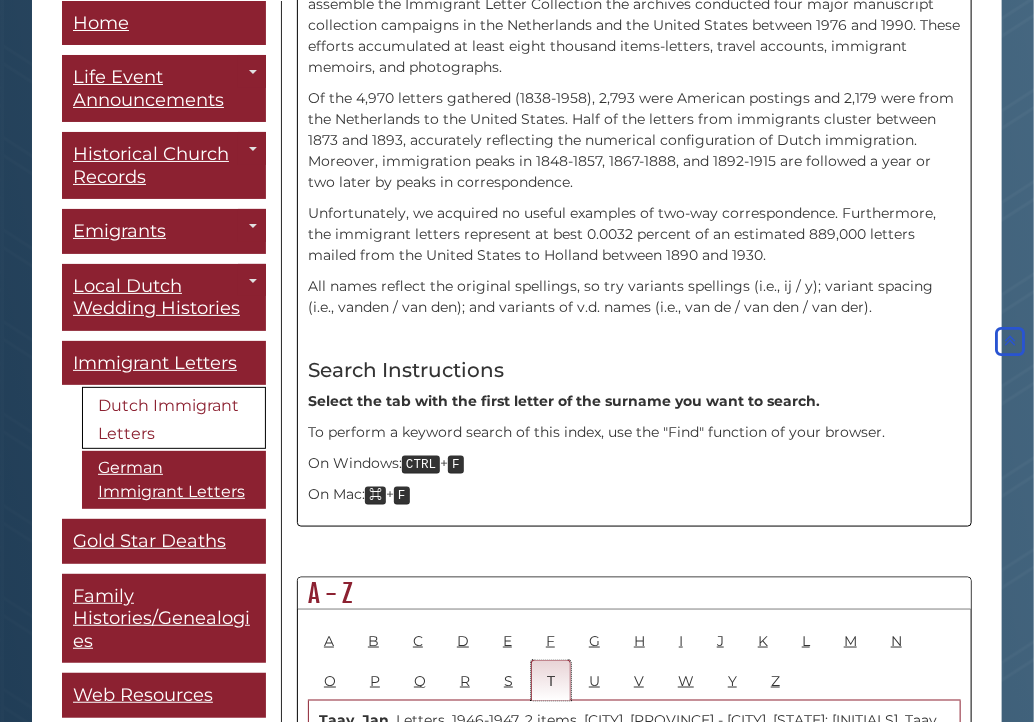 scroll, scrollTop: 600, scrollLeft: 0, axis: vertical 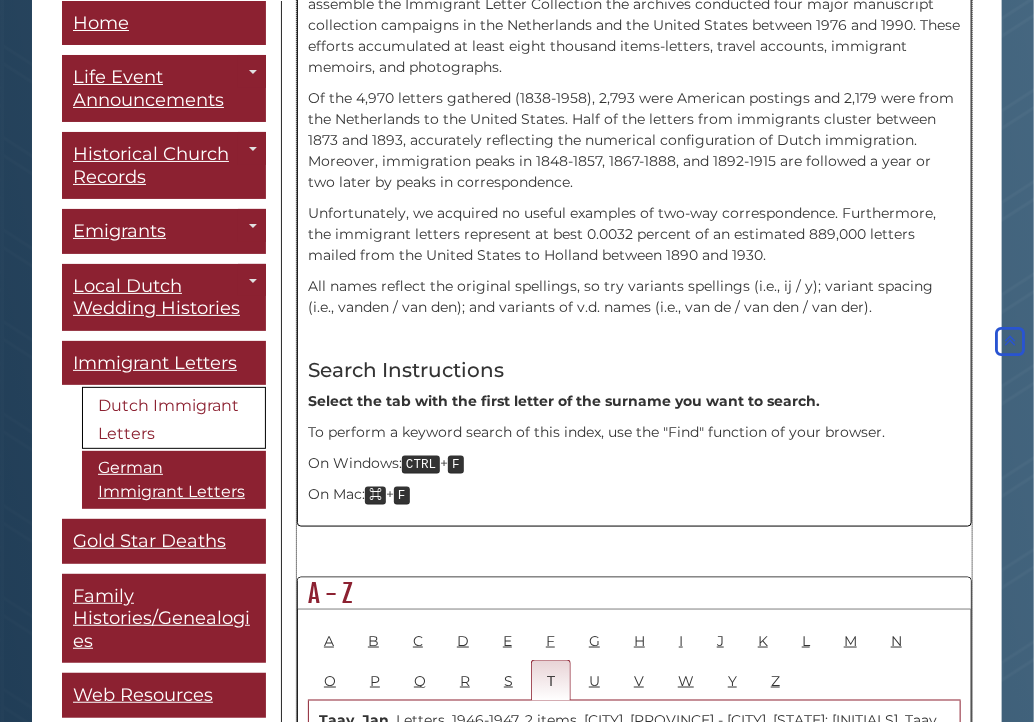 click on "Unfortunately, we acquired no useful examples of two-way correspondence. Furthermore, the immigrant letters represent at best 0.0032 percent of an estimated 889,000 letters mailed from the United States to Holland between 1890 and 1930." at bounding box center (634, 234) 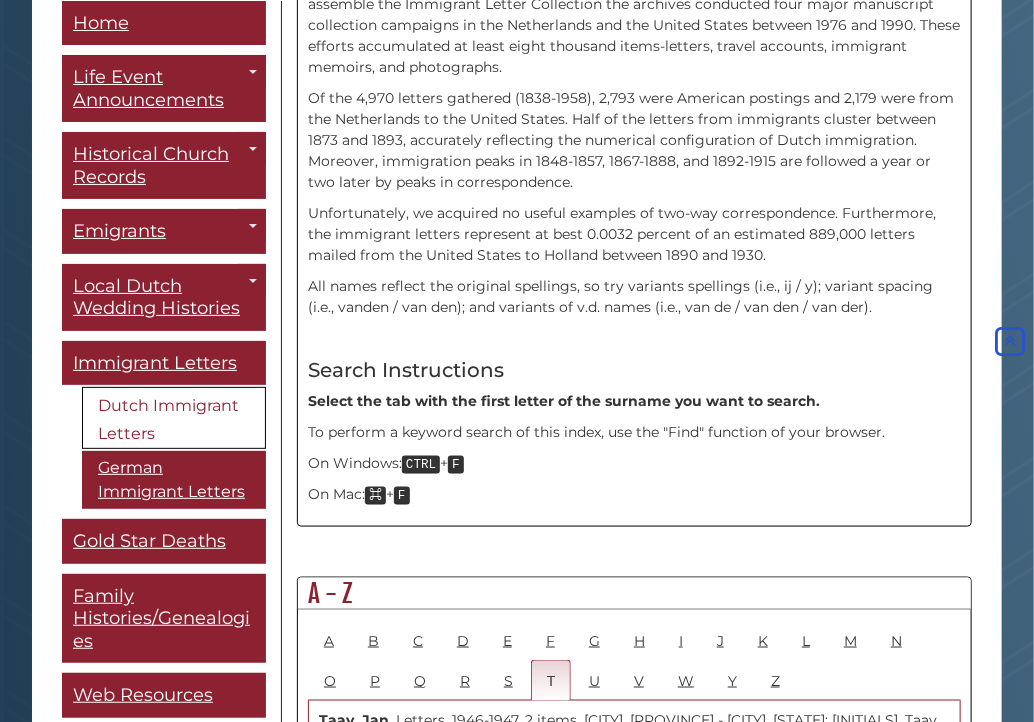 scroll, scrollTop: 700, scrollLeft: 0, axis: vertical 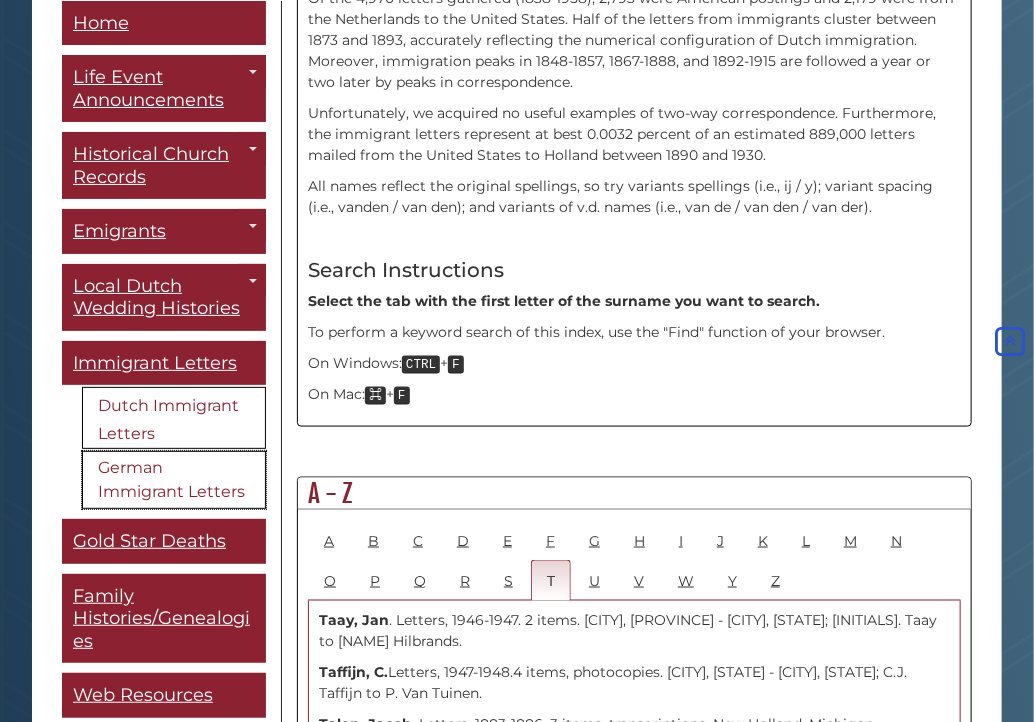 click on "German Immigrant Letters" at bounding box center [174, 480] 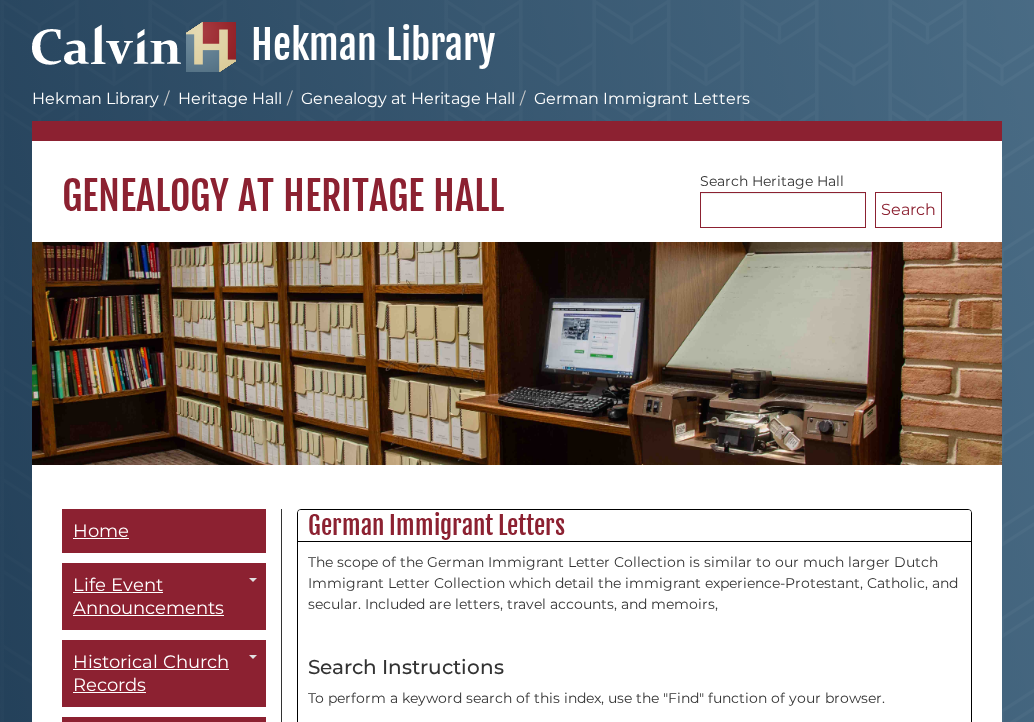 scroll, scrollTop: 0, scrollLeft: 0, axis: both 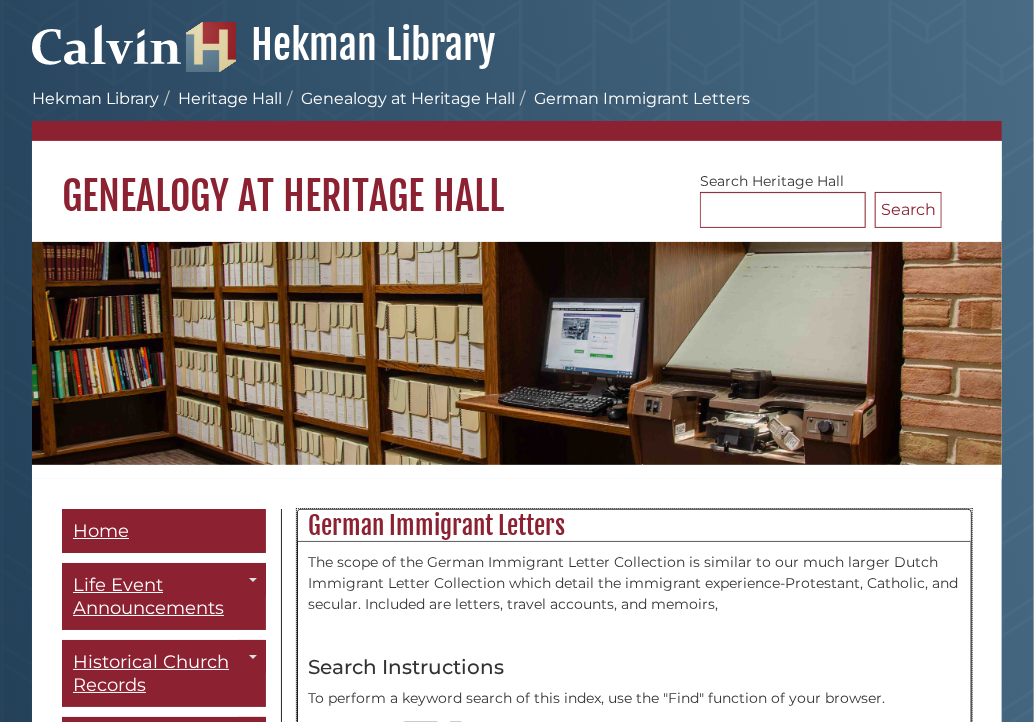 click on "The scope of the German Immigrant Letter Collection is similar to our much larger Dutch Immigrant Letter Collection which detail the immigrant experience-Protestant, Catholic, and secular. Included are letters, travel accounts, and memoirs," at bounding box center (634, 583) 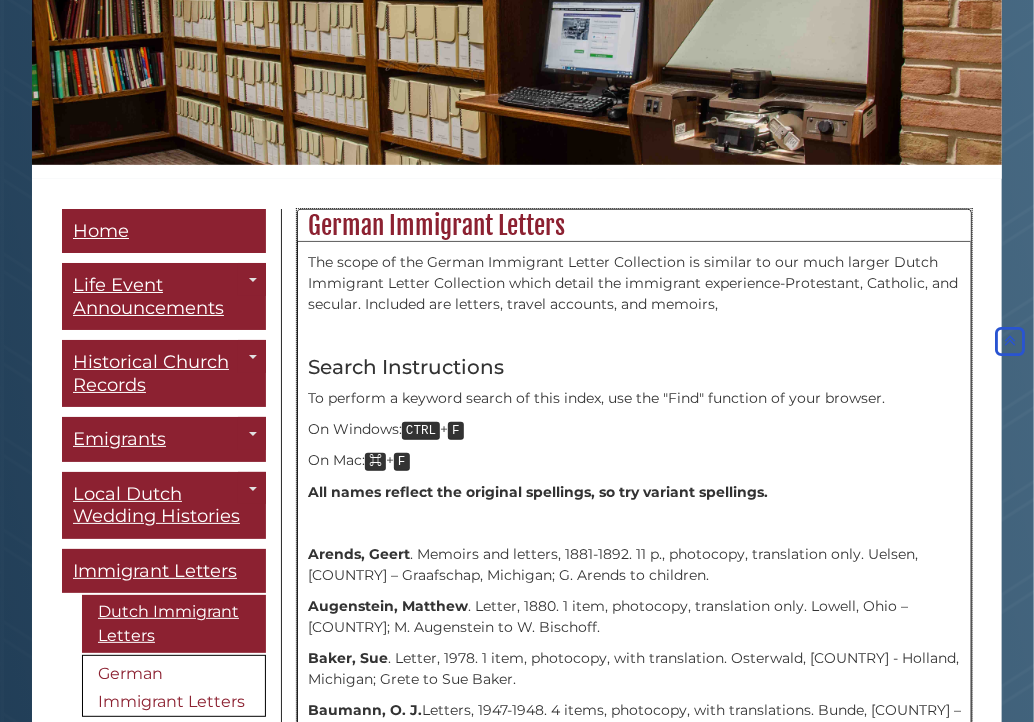scroll, scrollTop: 400, scrollLeft: 0, axis: vertical 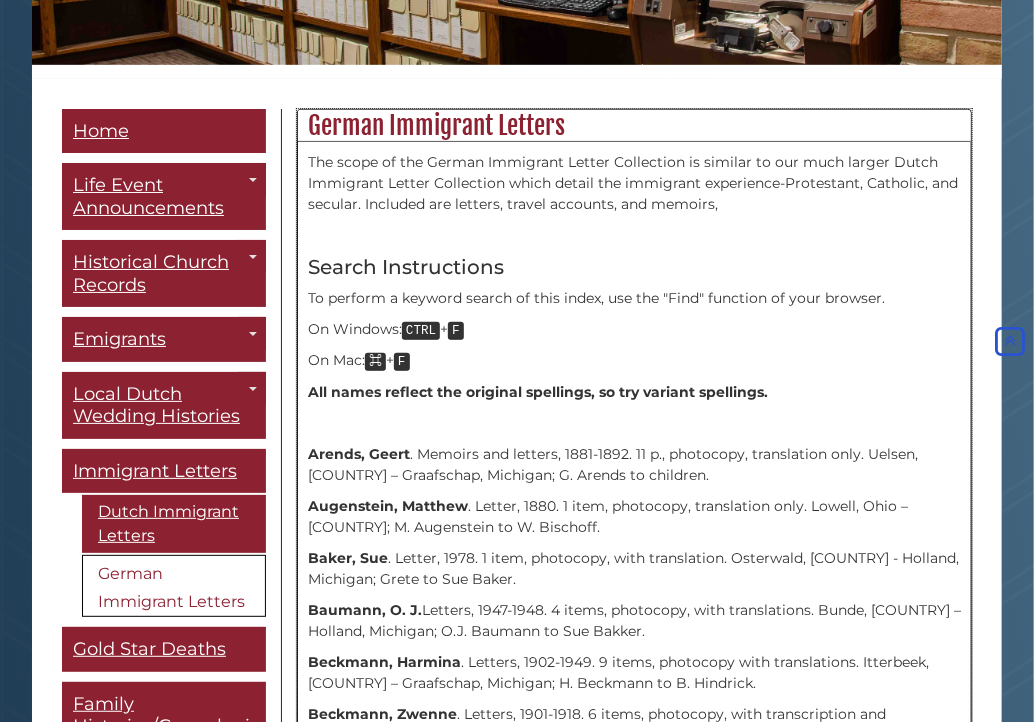 click on "The scope of the German Immigrant Letter Collection is similar to our much larger Dutch Immigrant Letter Collection which detail the immigrant experience-Protestant, Catholic, and secular. Included are letters, travel accounts, and memoirs," at bounding box center [634, 183] 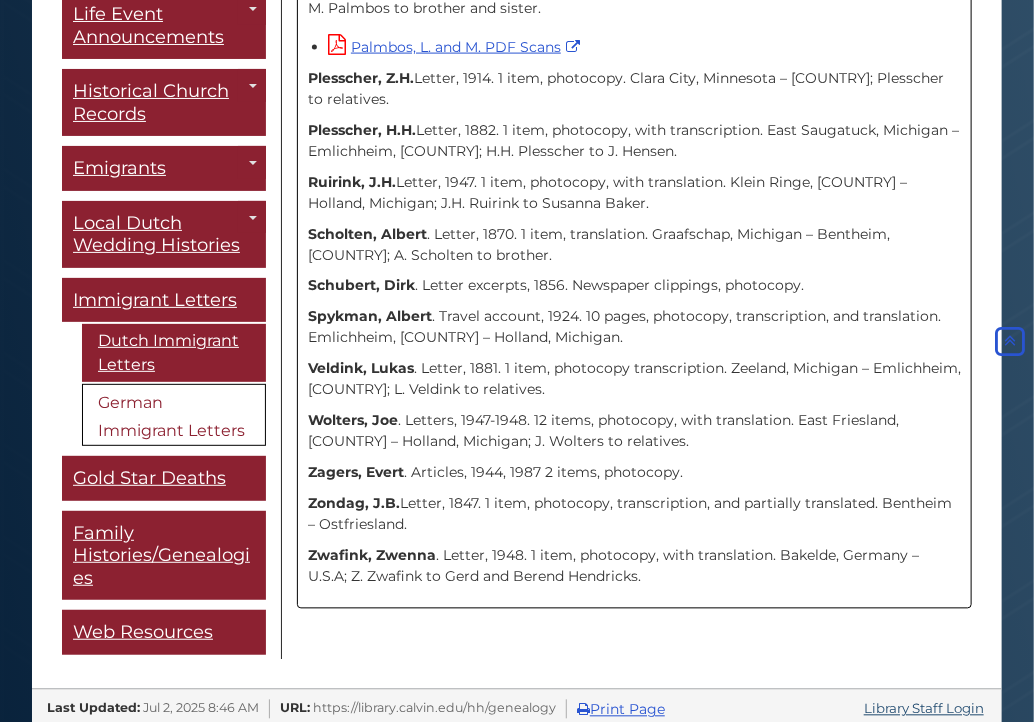 scroll, scrollTop: 3606, scrollLeft: 0, axis: vertical 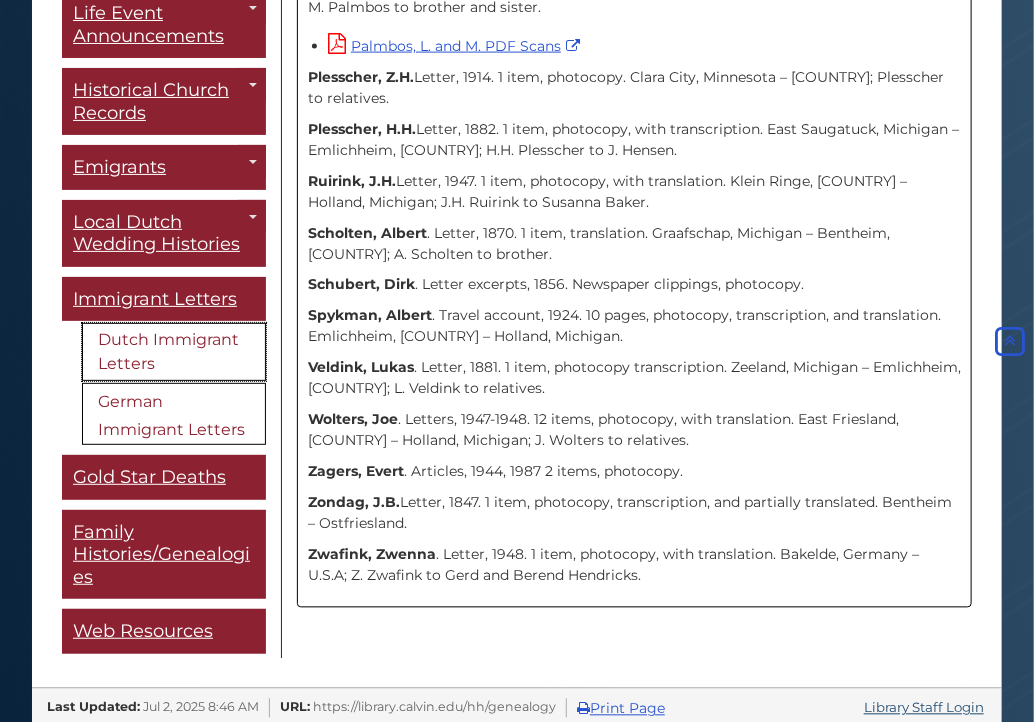 click on "Dutch Immigrant Letters" at bounding box center (174, 352) 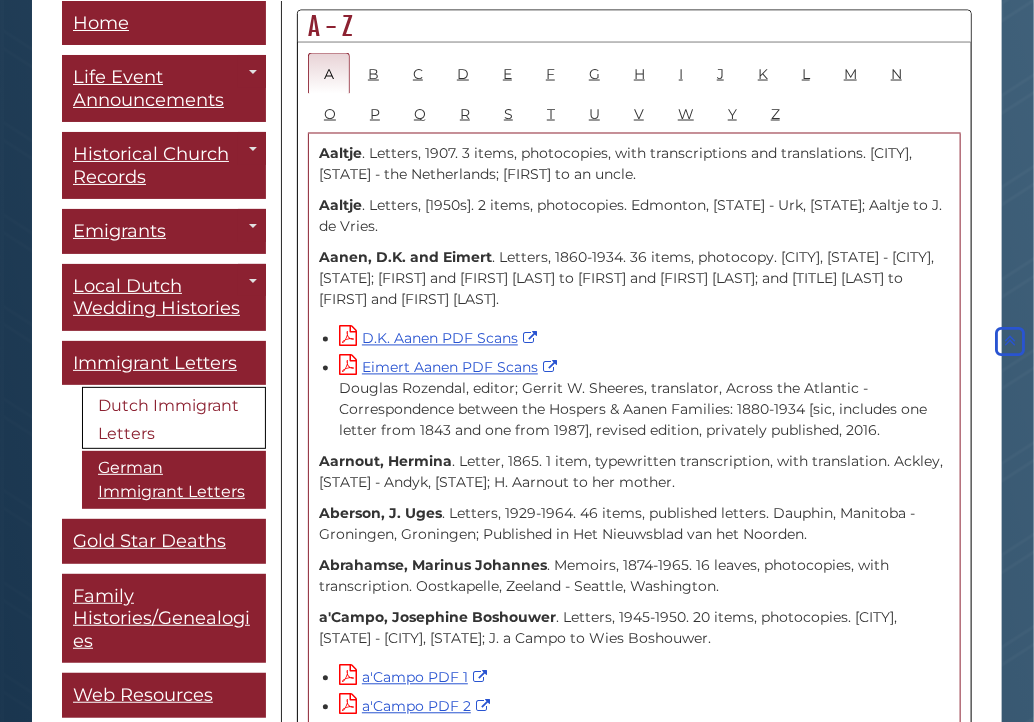 scroll, scrollTop: 1084, scrollLeft: 0, axis: vertical 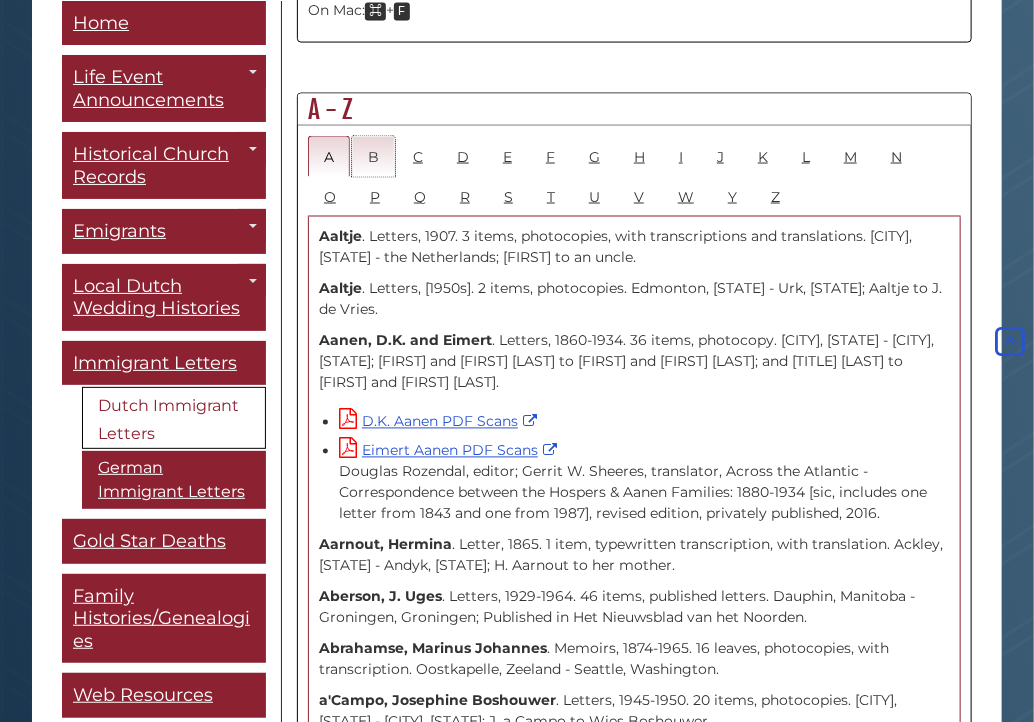 click on "B" at bounding box center (373, 156) 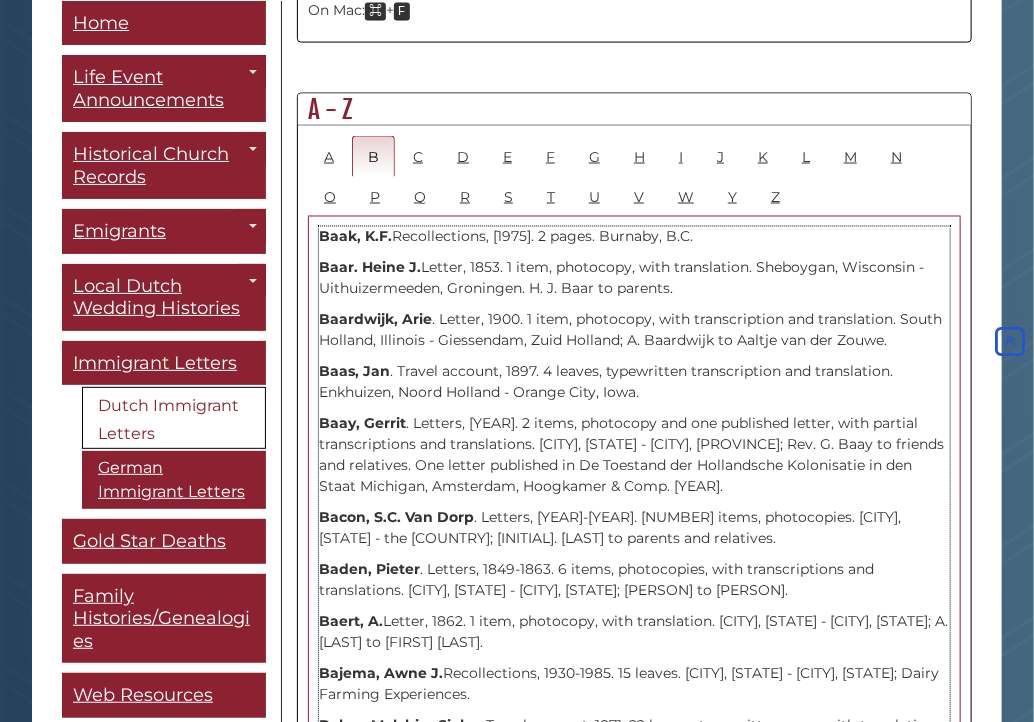 click on "Baar. Heine J.  Letter, 1853. 1 item, photocopy, with translation. Sheboygan, Wisconsin - Uithuizermeeden, Groningen. H. J. Baar to parents." at bounding box center [634, 279] 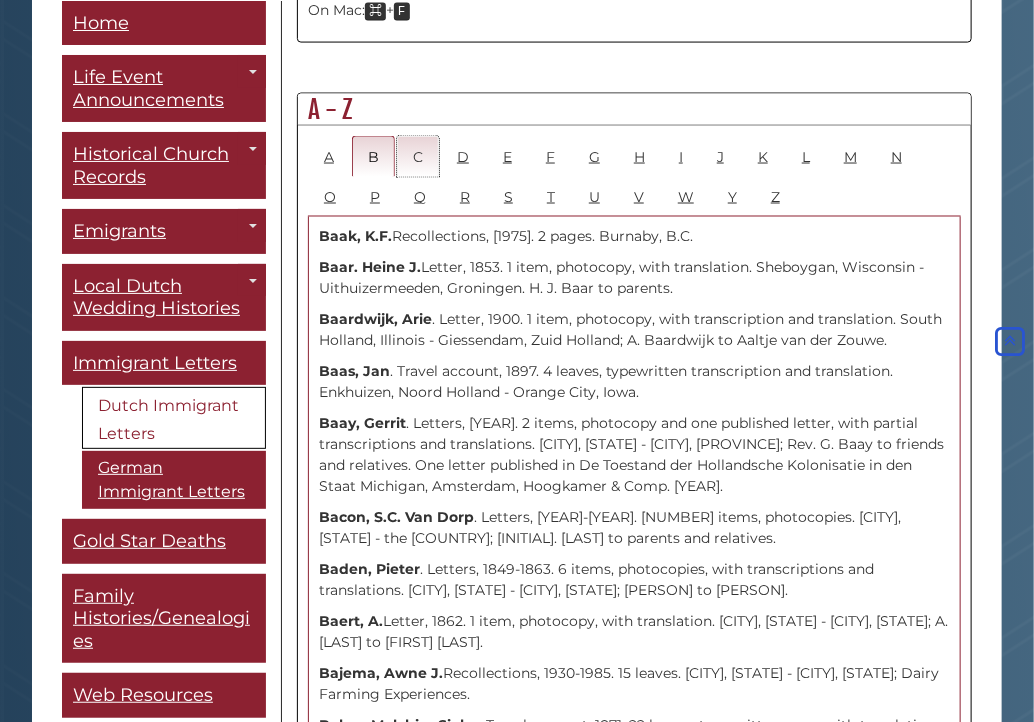 click on "C" at bounding box center [418, 156] 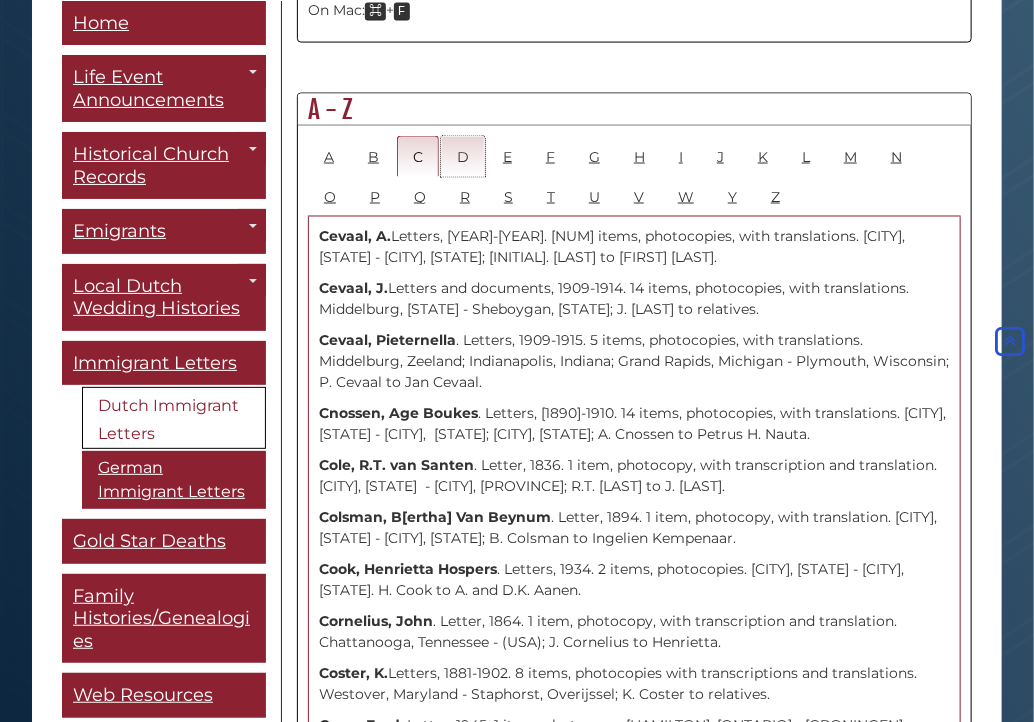 click on "D" at bounding box center (463, 156) 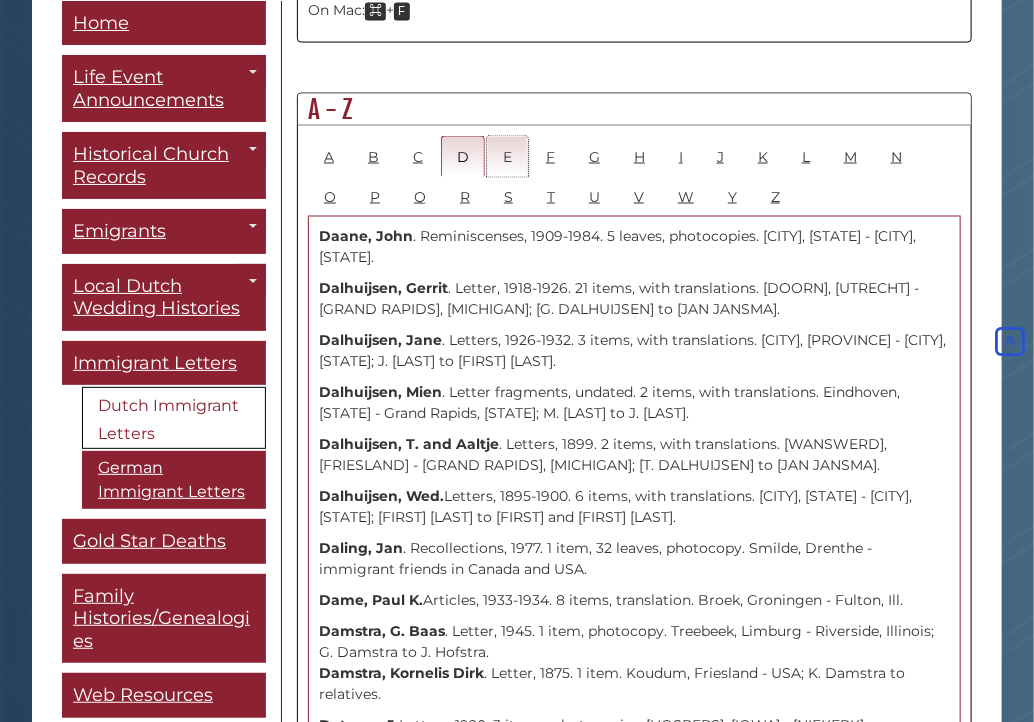 click on "E" at bounding box center [507, 156] 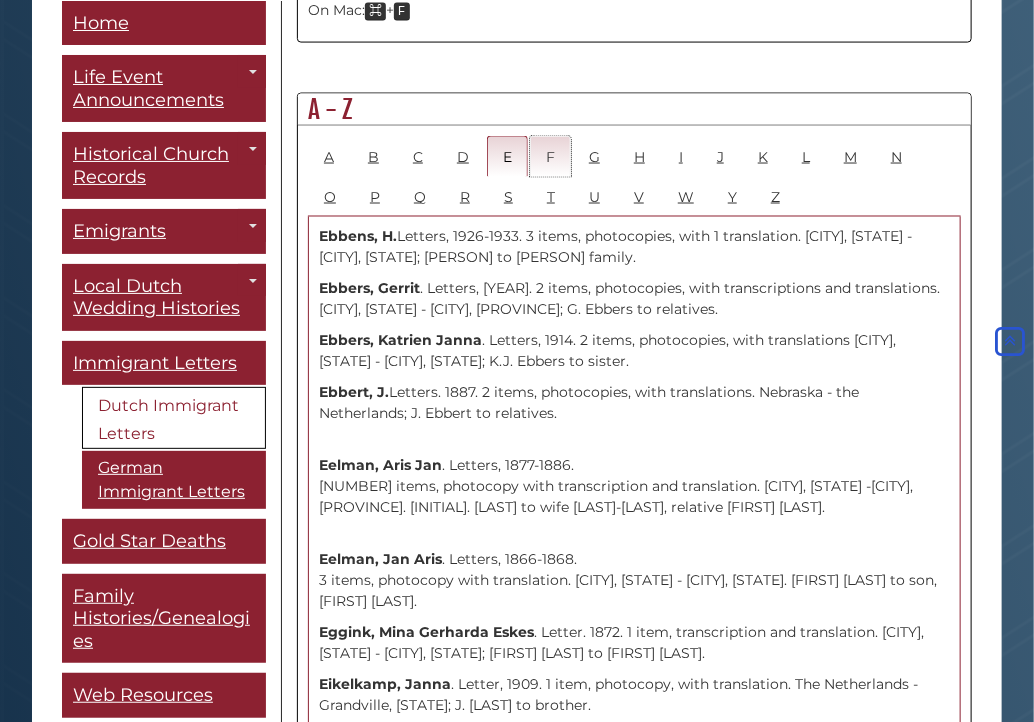 click on "F" at bounding box center [550, 156] 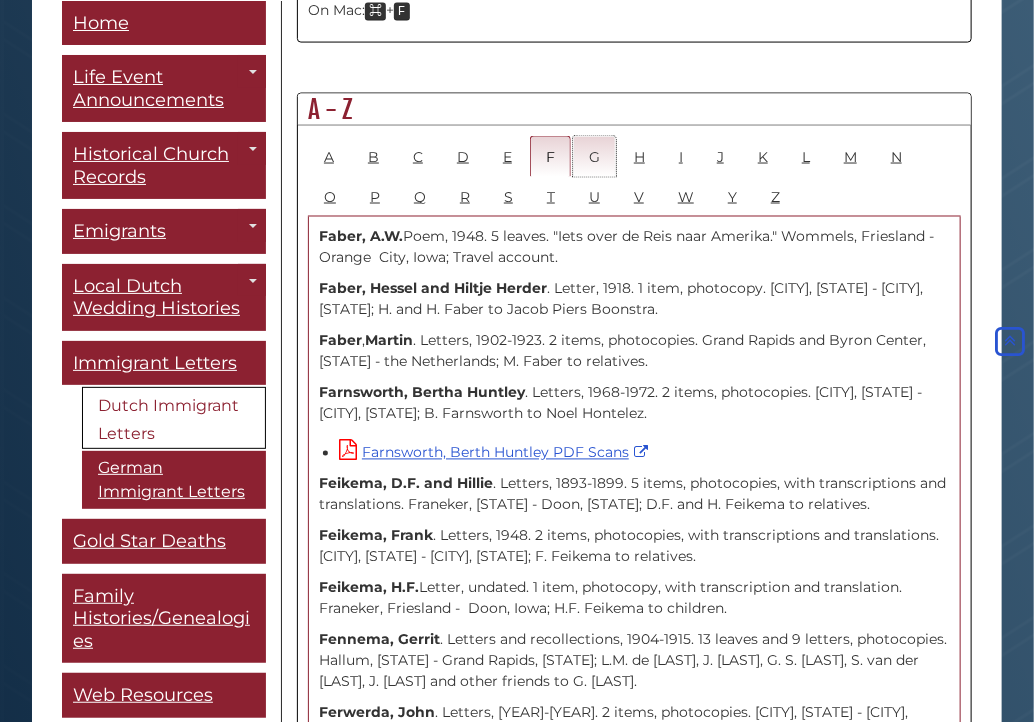 click on "G" at bounding box center (594, 156) 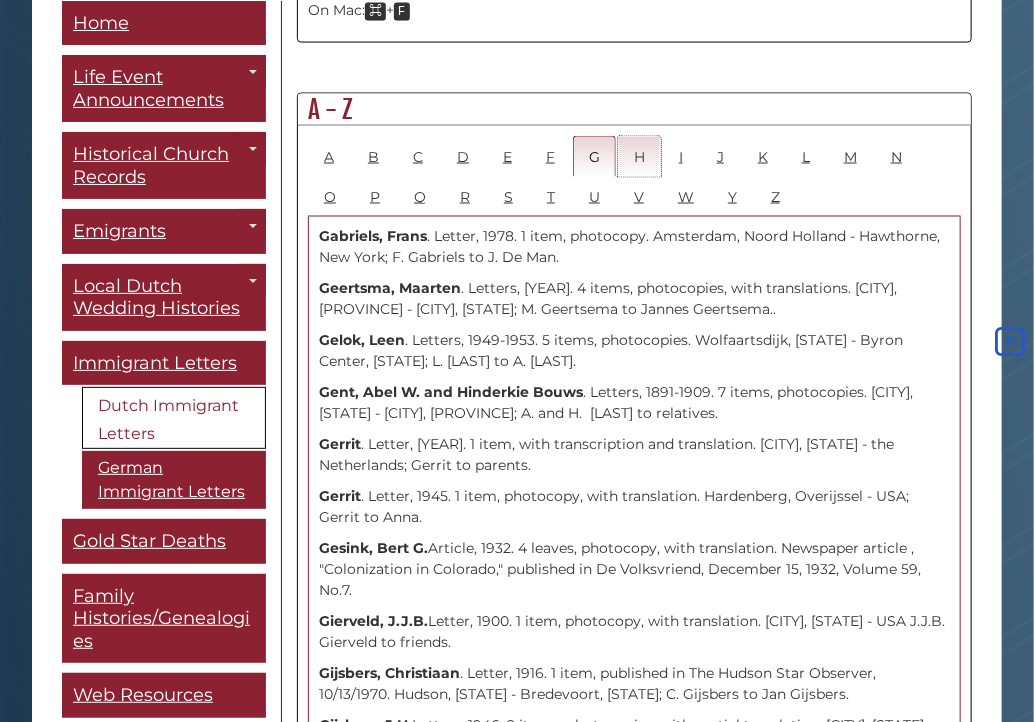 click on "H" at bounding box center (639, 156) 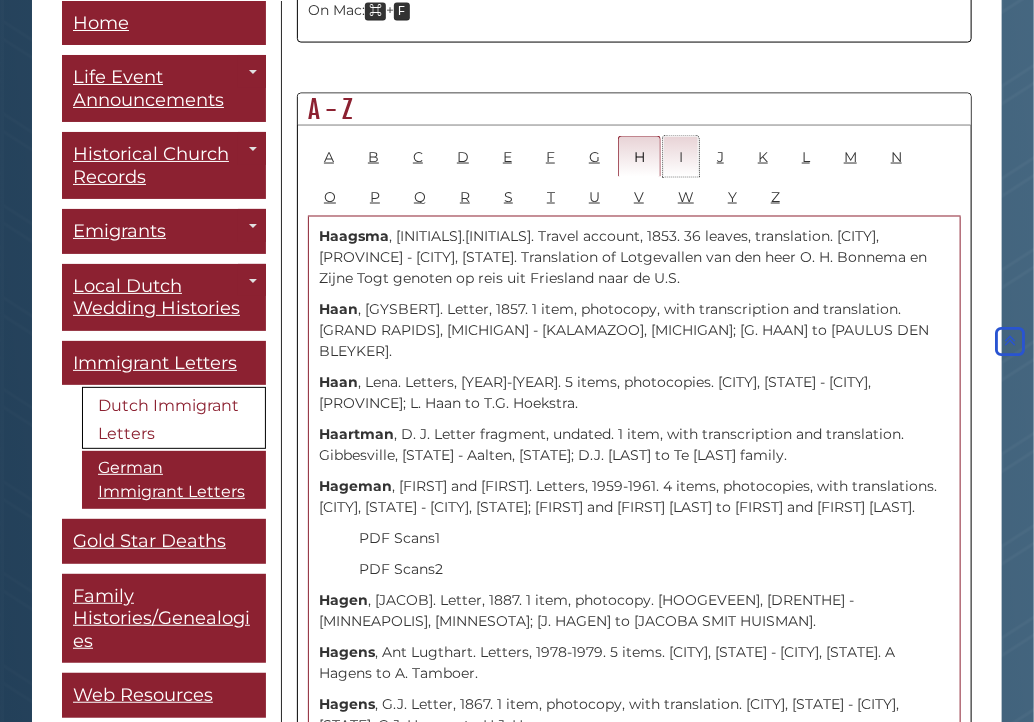 click on "I" at bounding box center (681, 156) 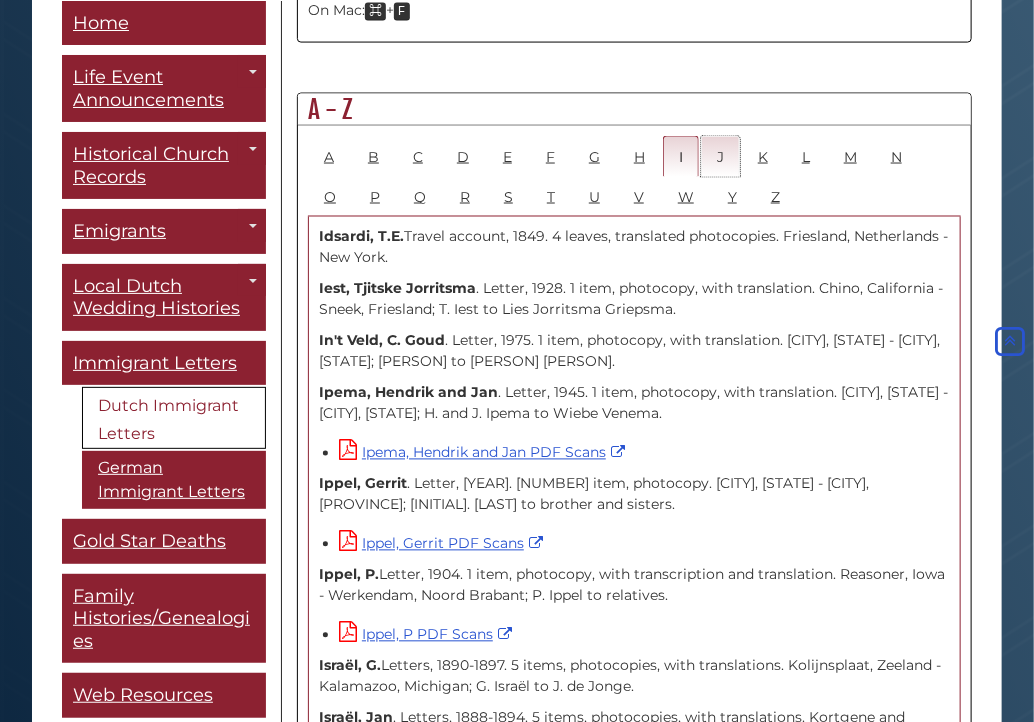 click on "J" at bounding box center (720, 156) 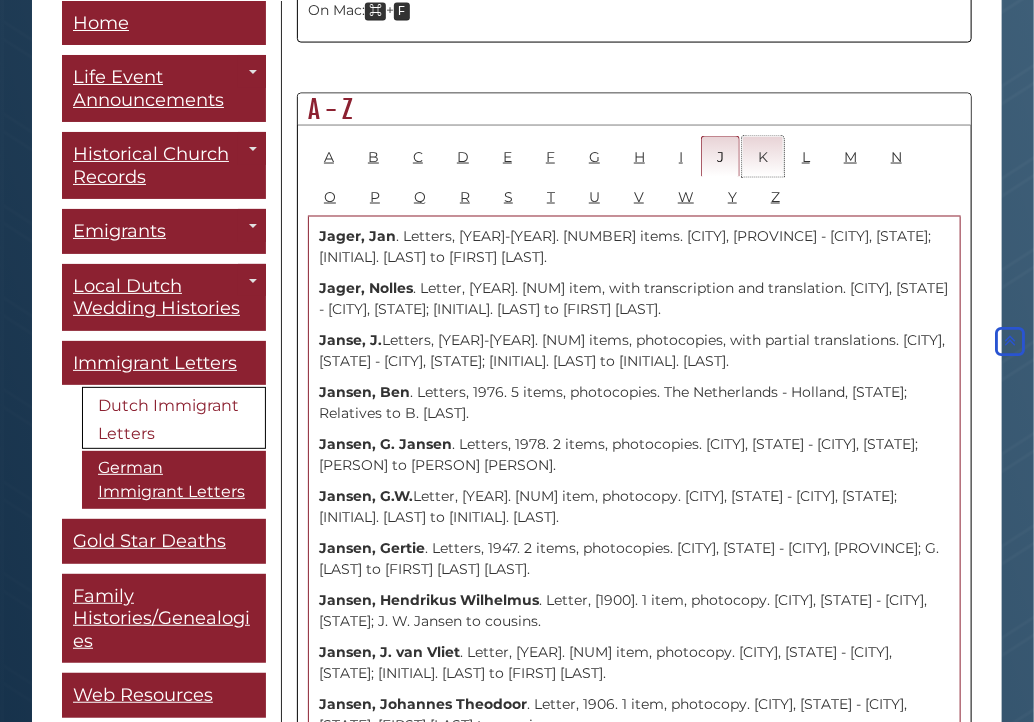 click on "K" at bounding box center (763, 156) 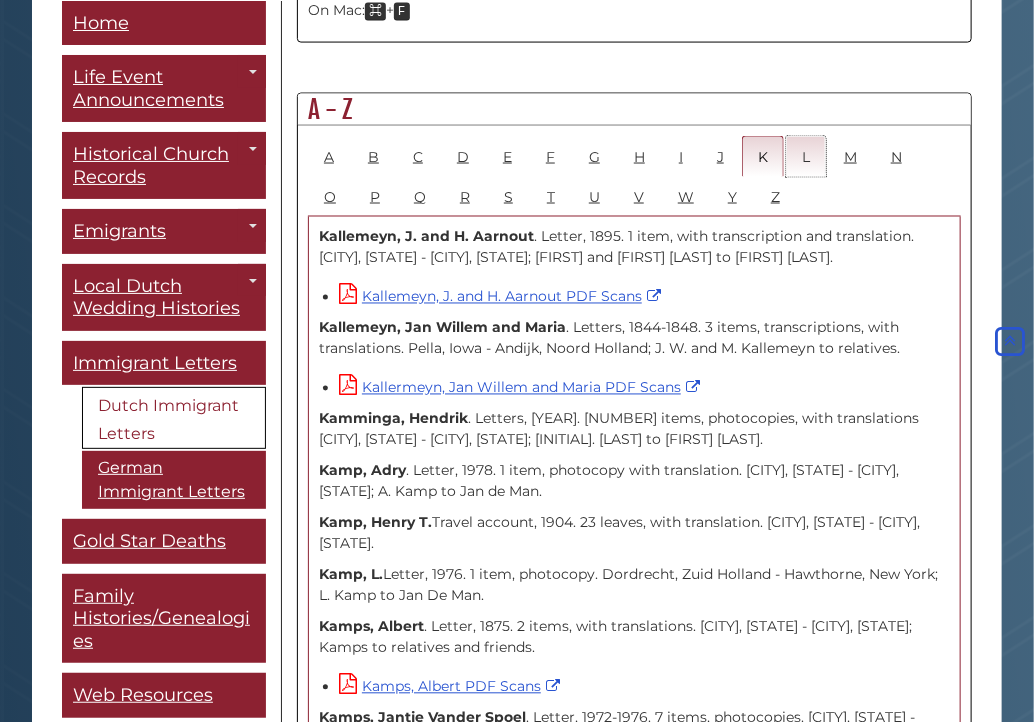 click on "L" at bounding box center (806, 156) 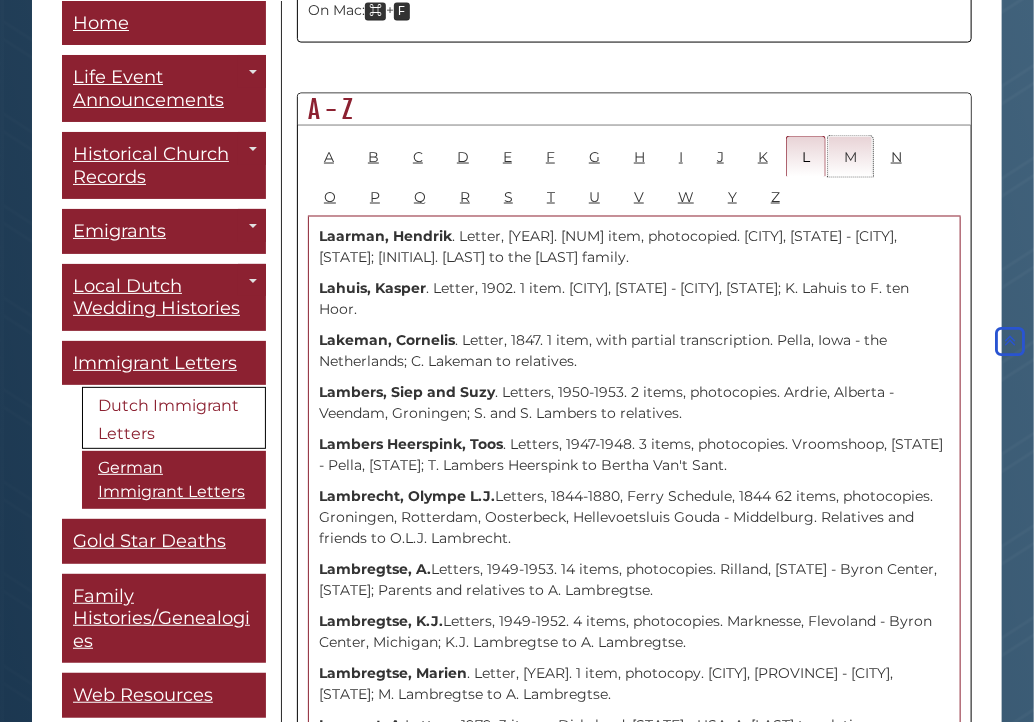 click on "M" at bounding box center [850, 156] 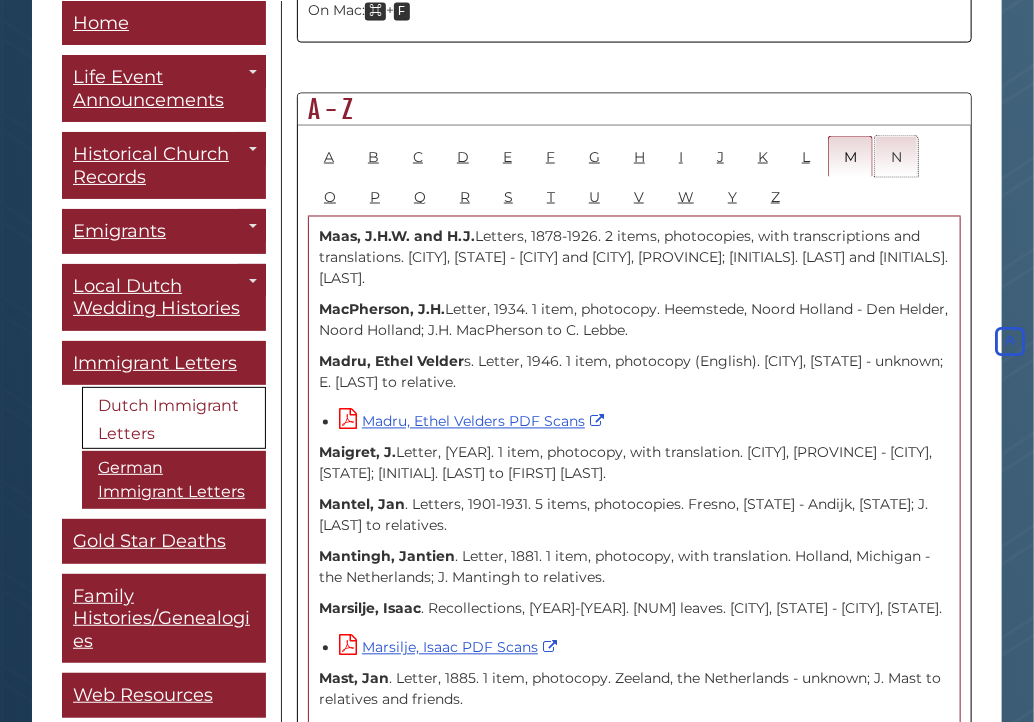 click on "N" at bounding box center (896, 156) 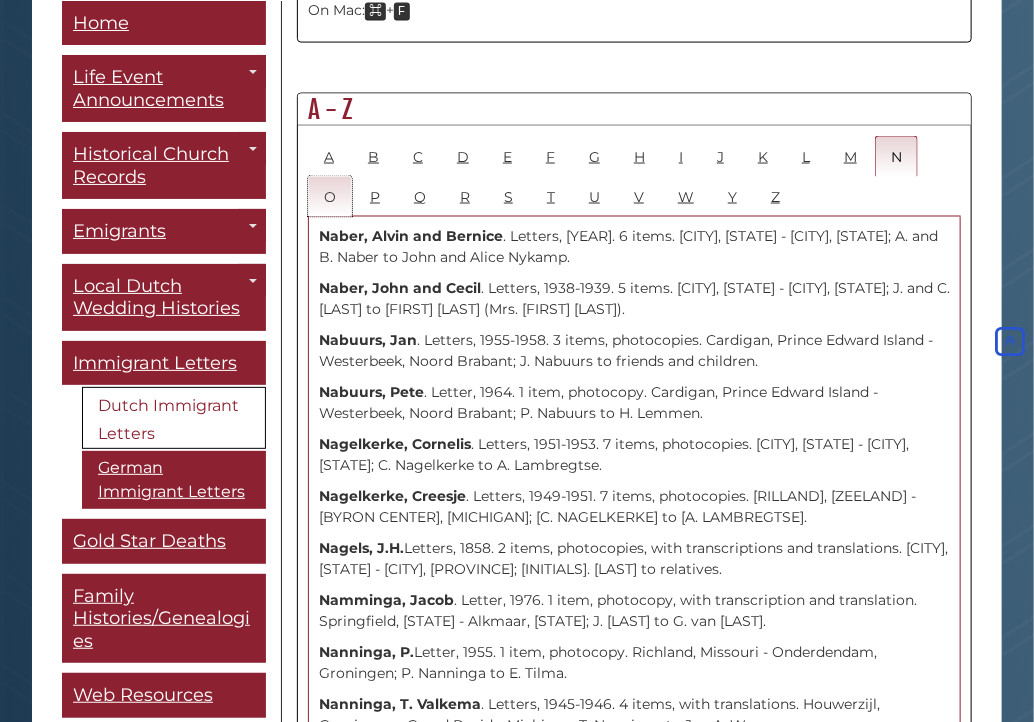 click on "O" at bounding box center [330, 196] 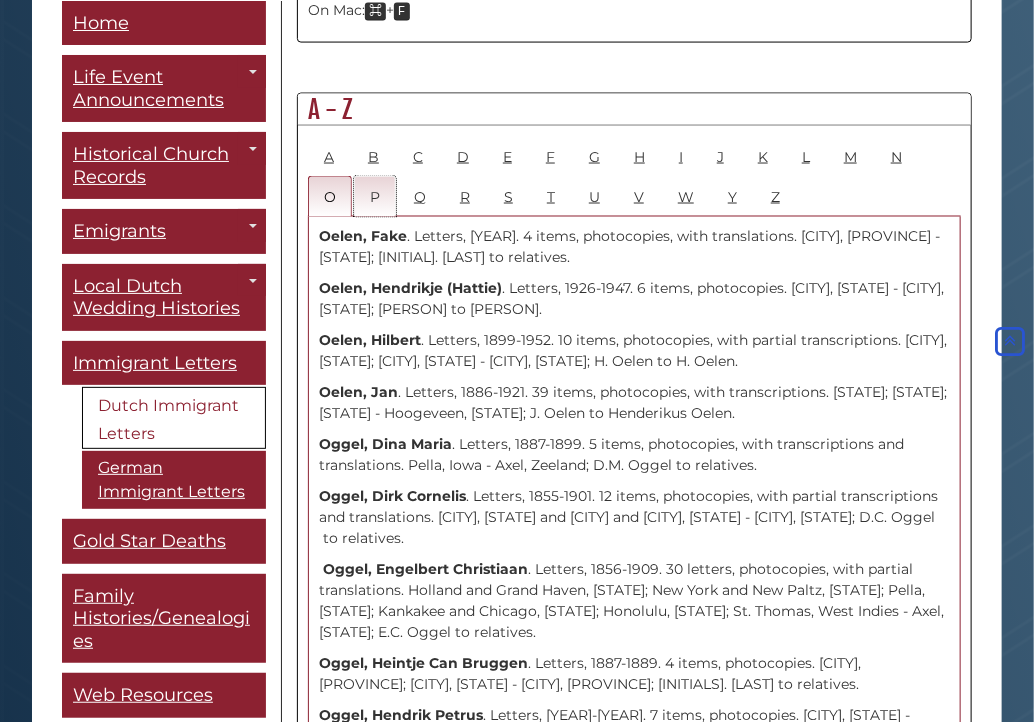 click on "P" at bounding box center [375, 196] 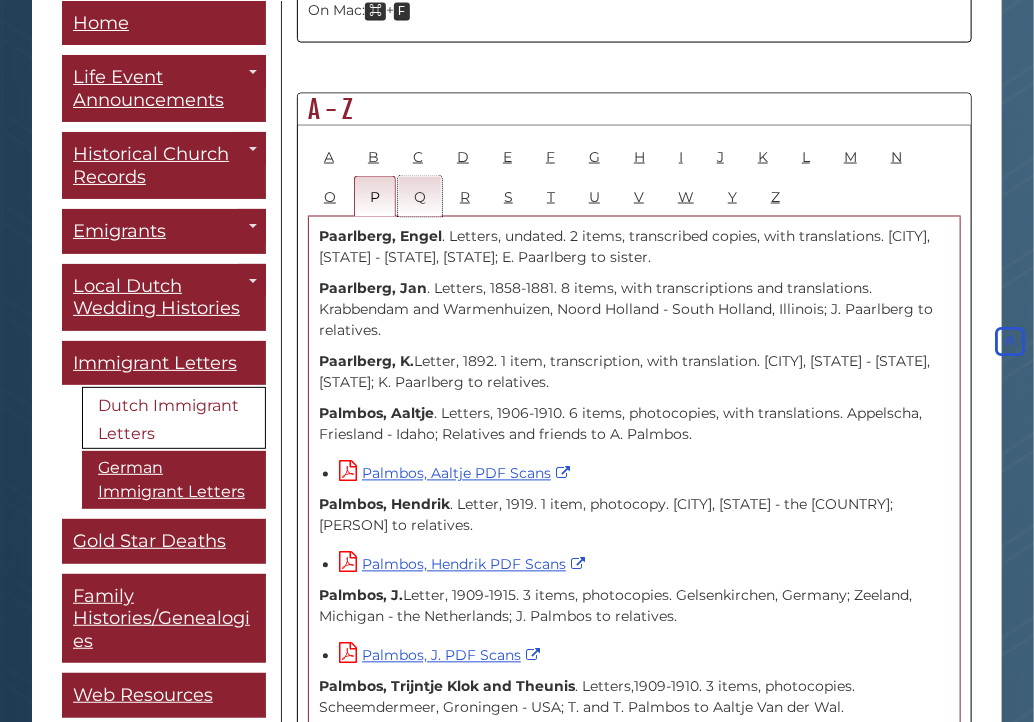 click on "Q" at bounding box center [420, 196] 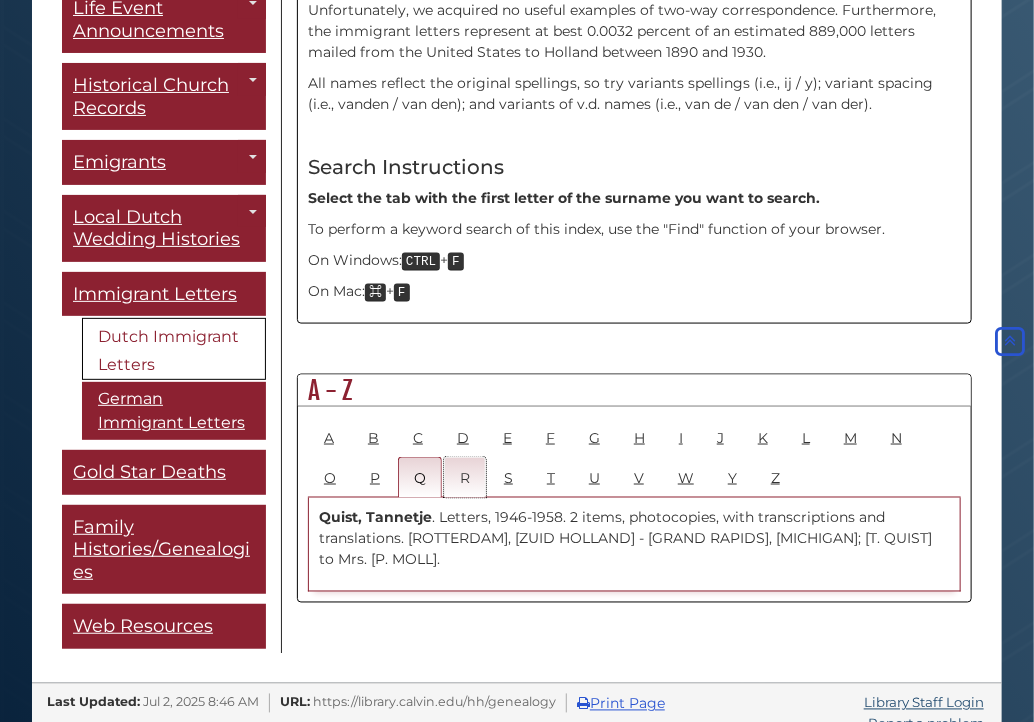 click on "R" at bounding box center (465, 477) 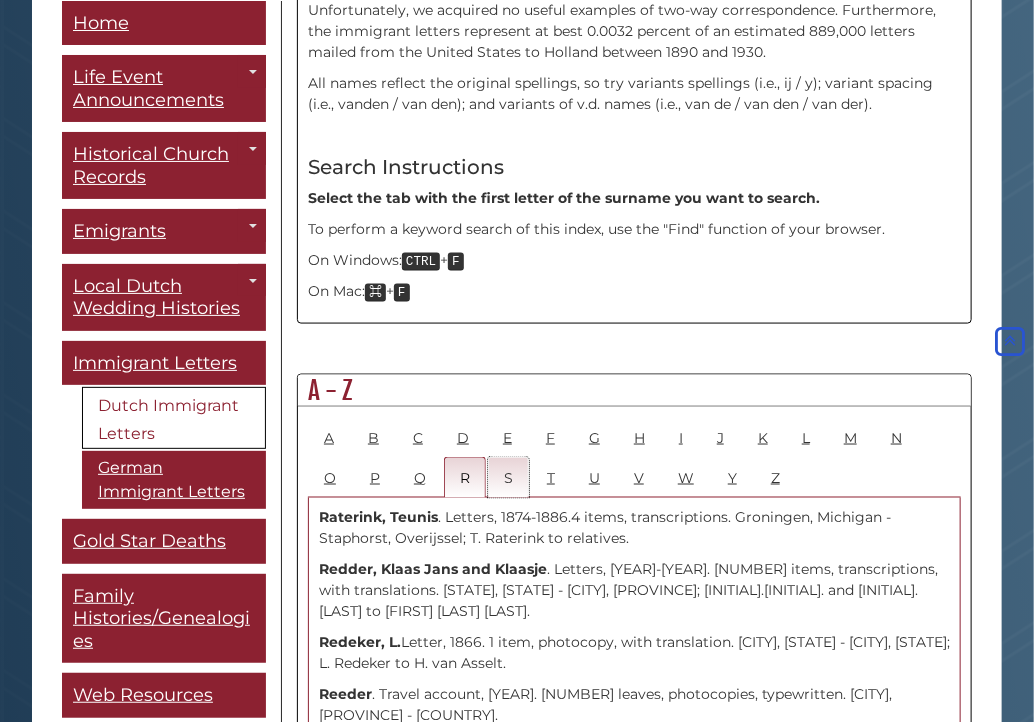 click on "S" at bounding box center (508, 477) 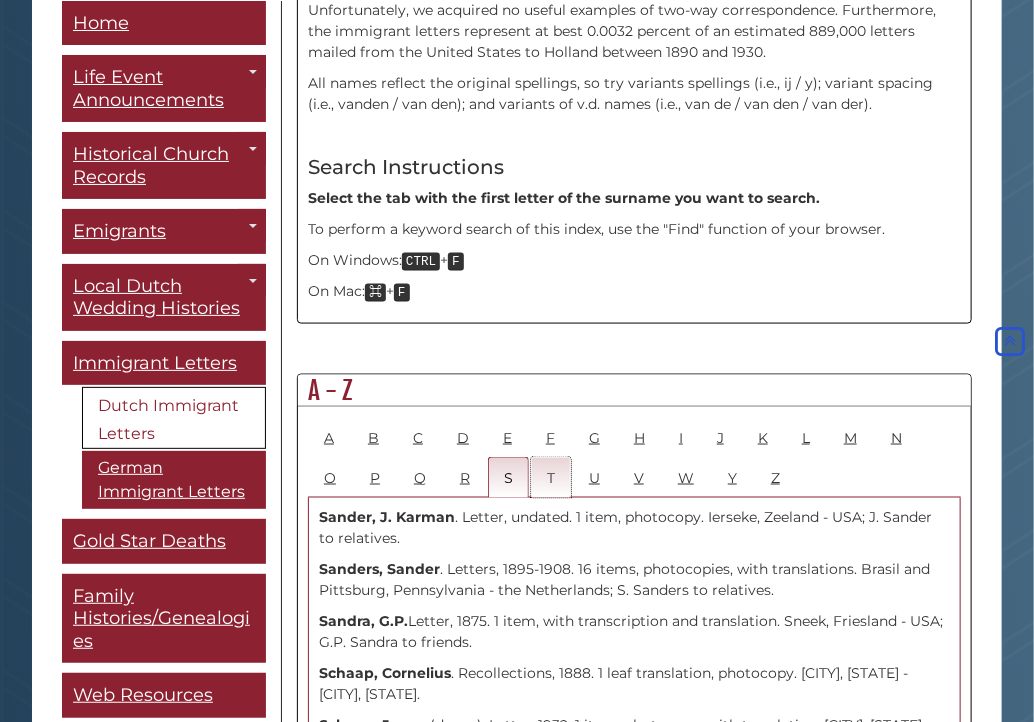 click on "T" at bounding box center [551, 477] 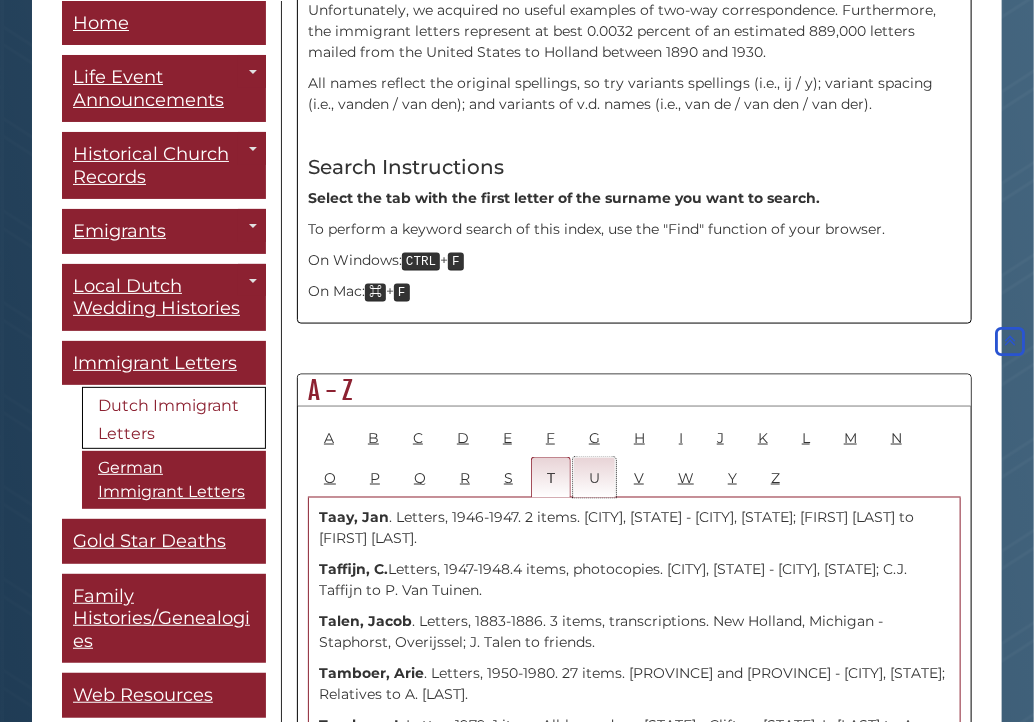 click on "U" at bounding box center [594, 477] 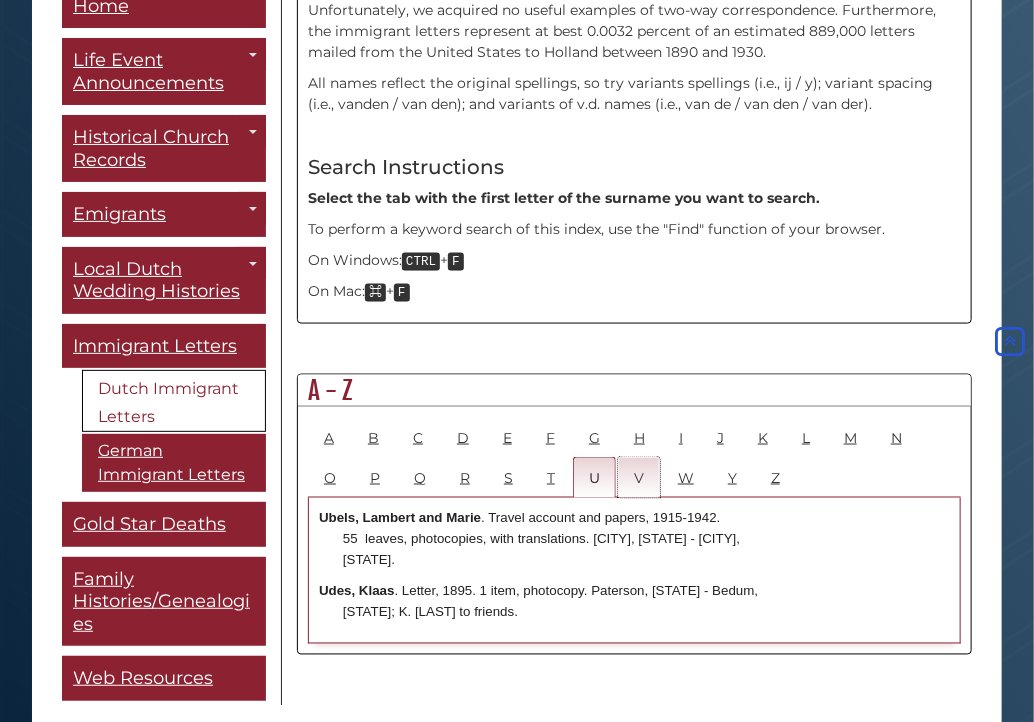 click on "V" at bounding box center [639, 477] 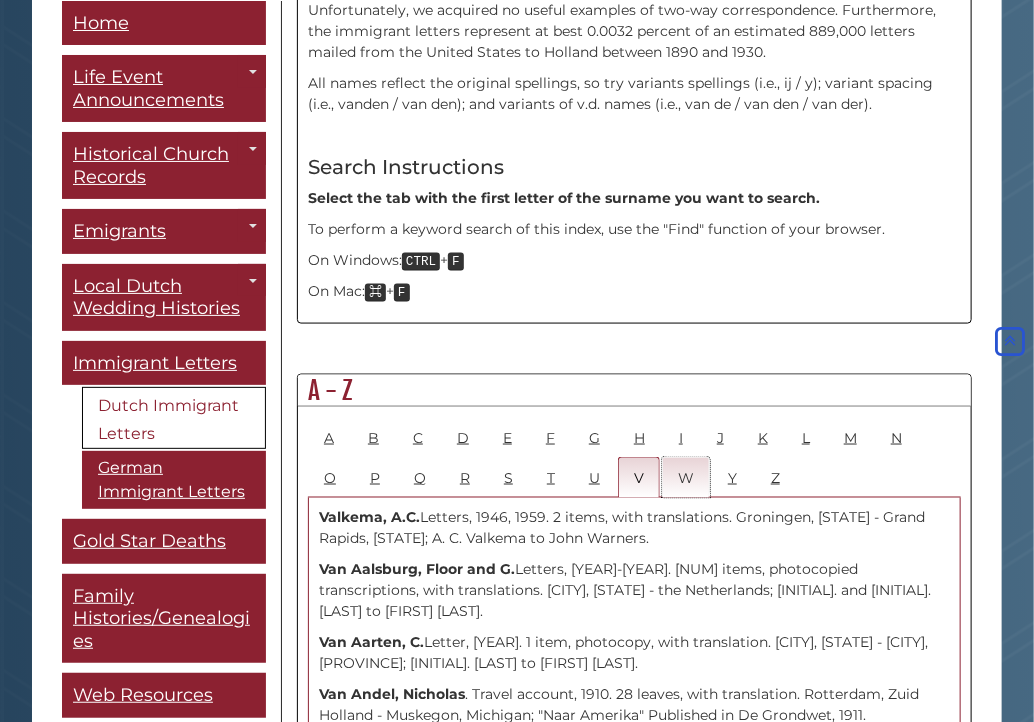 click on "W" at bounding box center [686, 477] 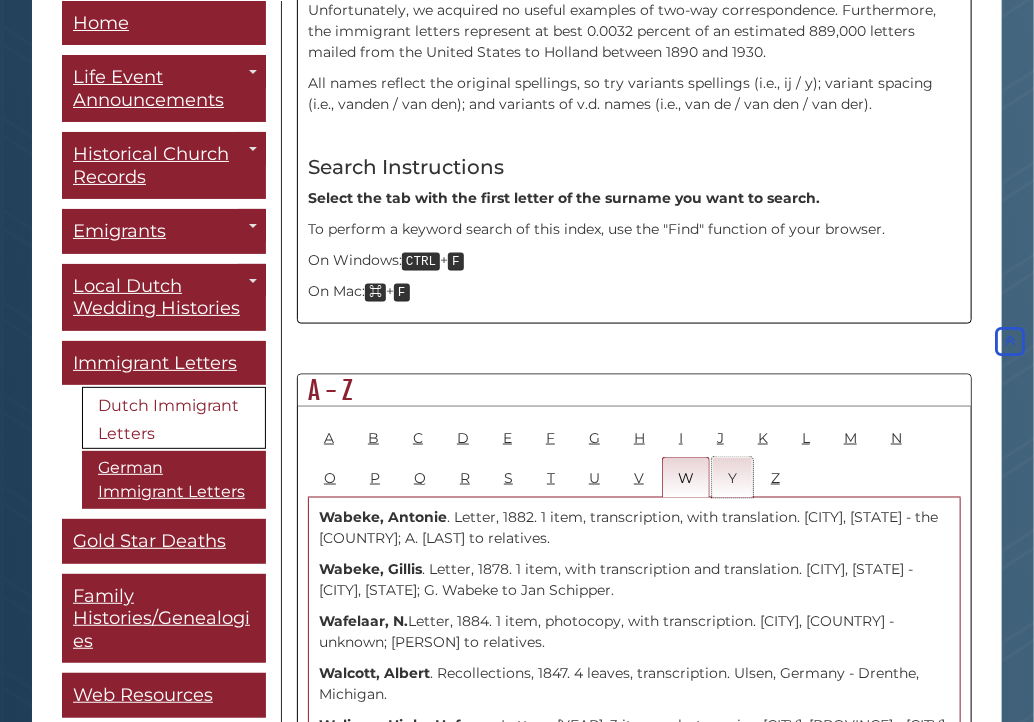 click on "Y" at bounding box center (732, 477) 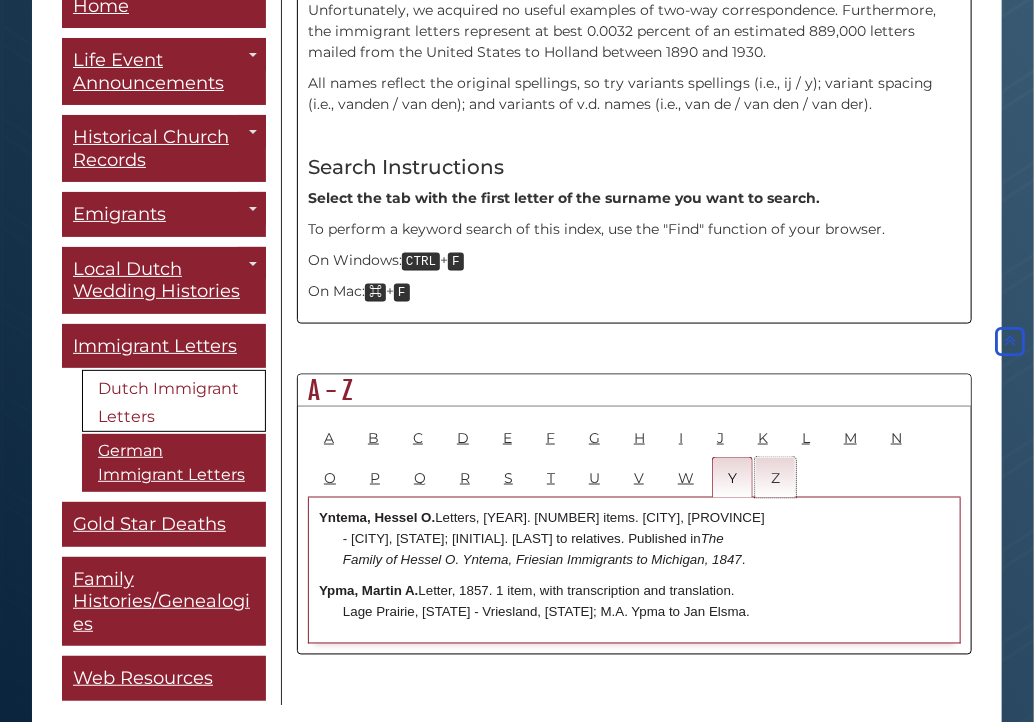 click on "Z" at bounding box center [775, 477] 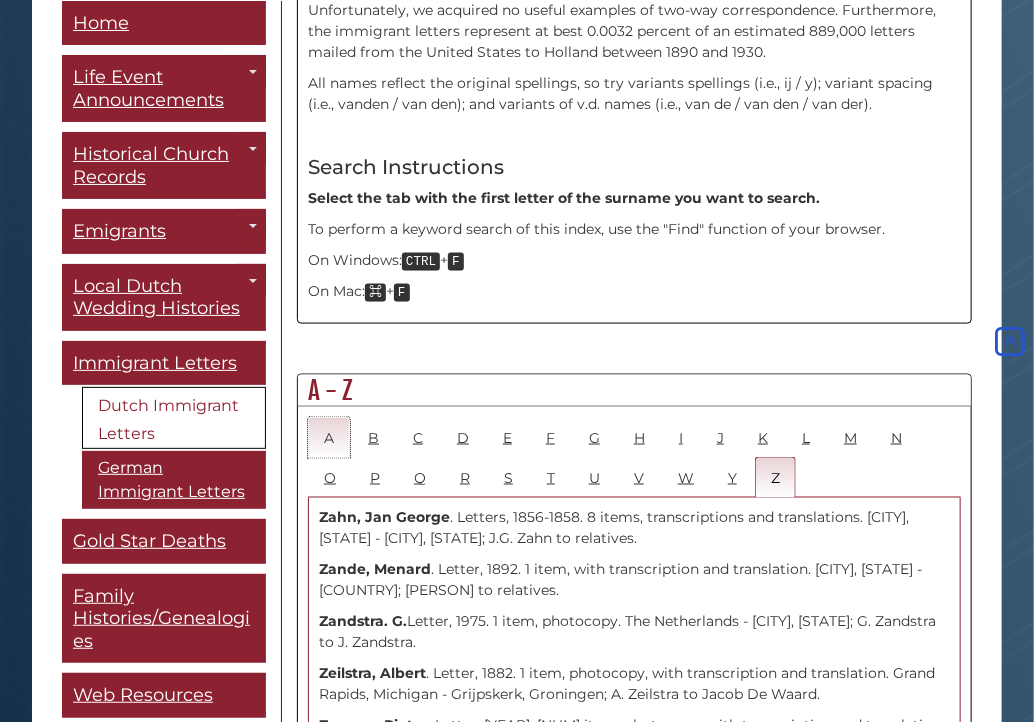 click on "A" at bounding box center [329, 437] 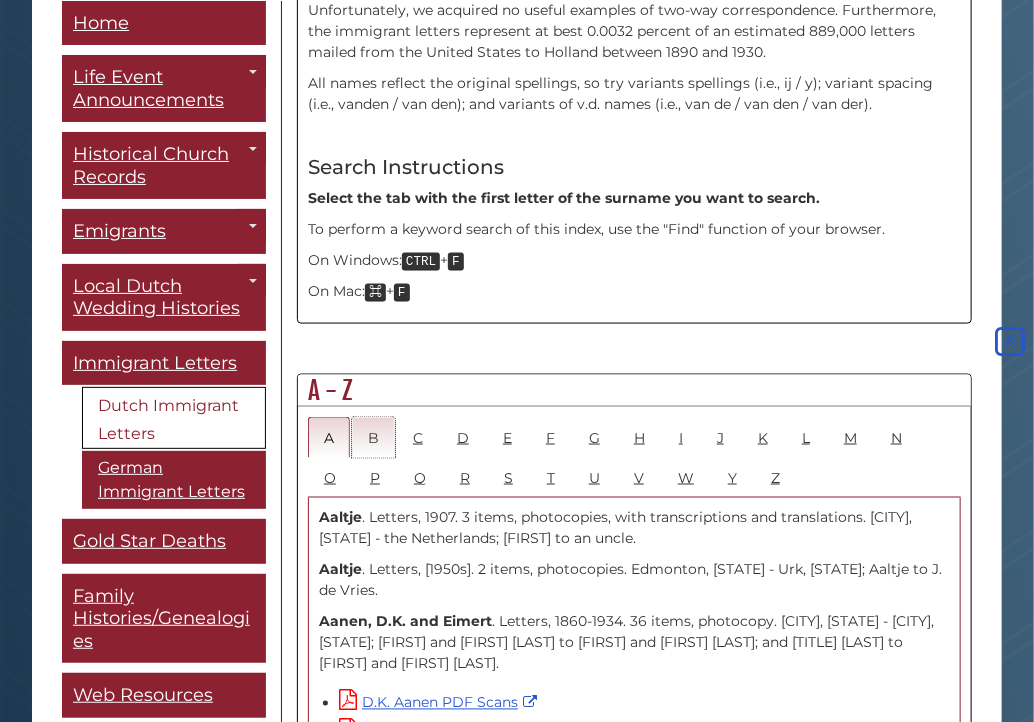 click on "B" at bounding box center [373, 437] 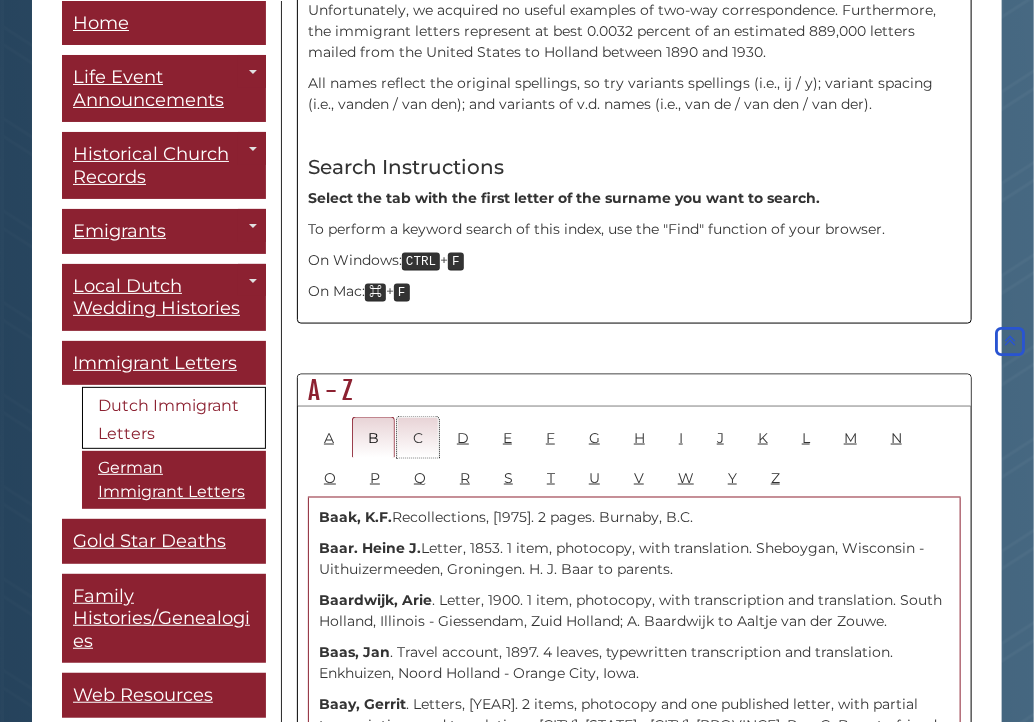 click on "C" at bounding box center [418, 437] 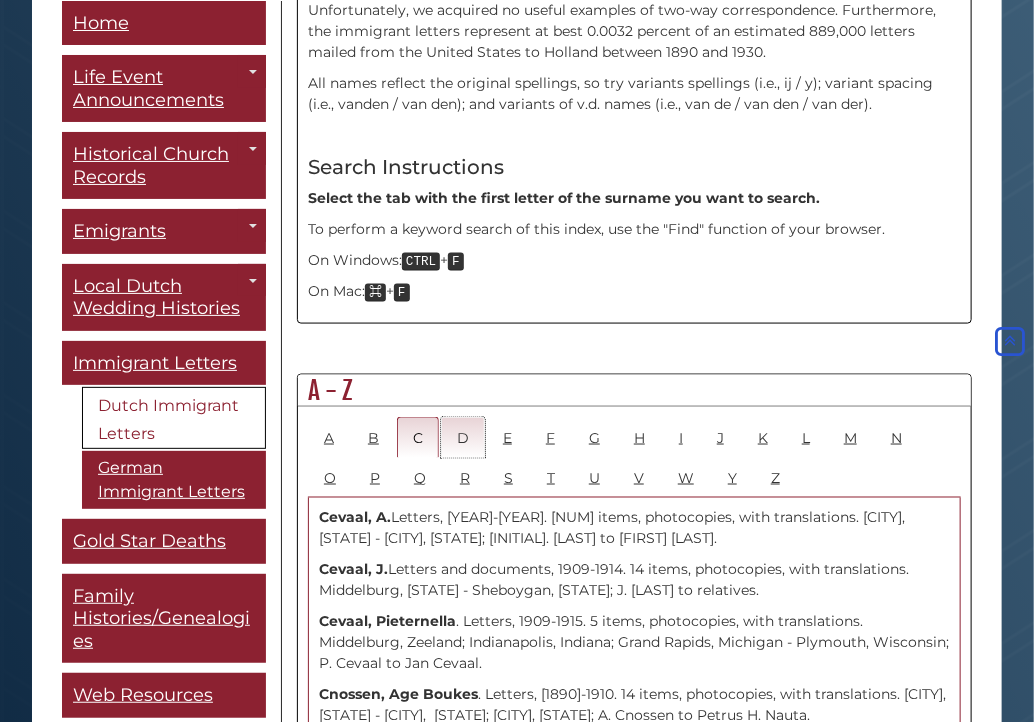 click on "D" at bounding box center [463, 437] 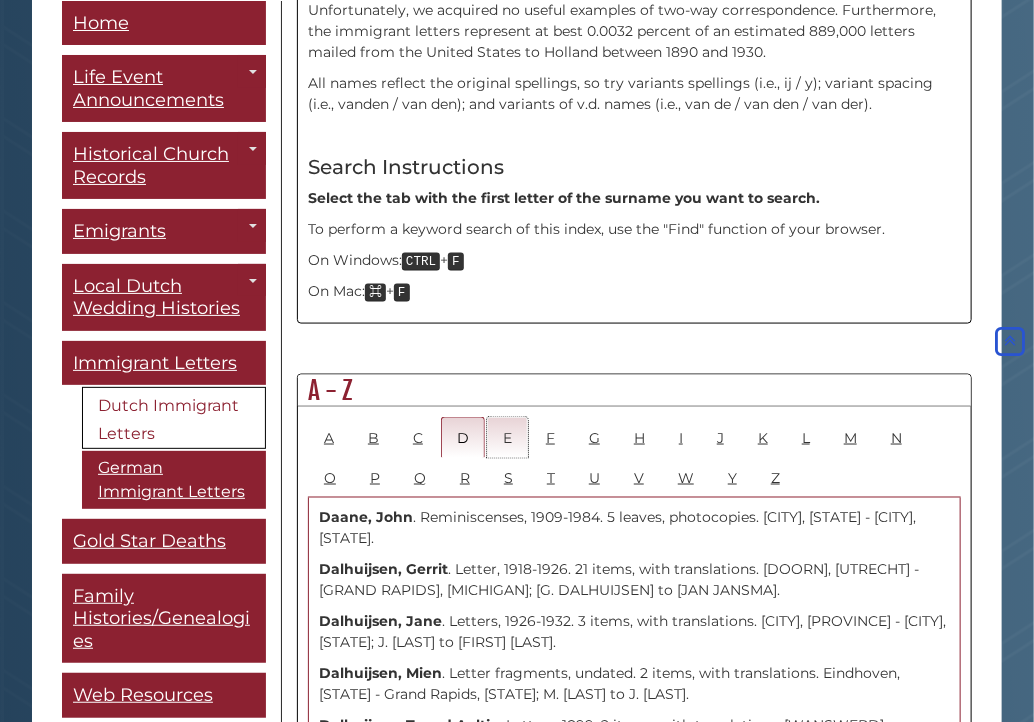 click on "E" at bounding box center [507, 437] 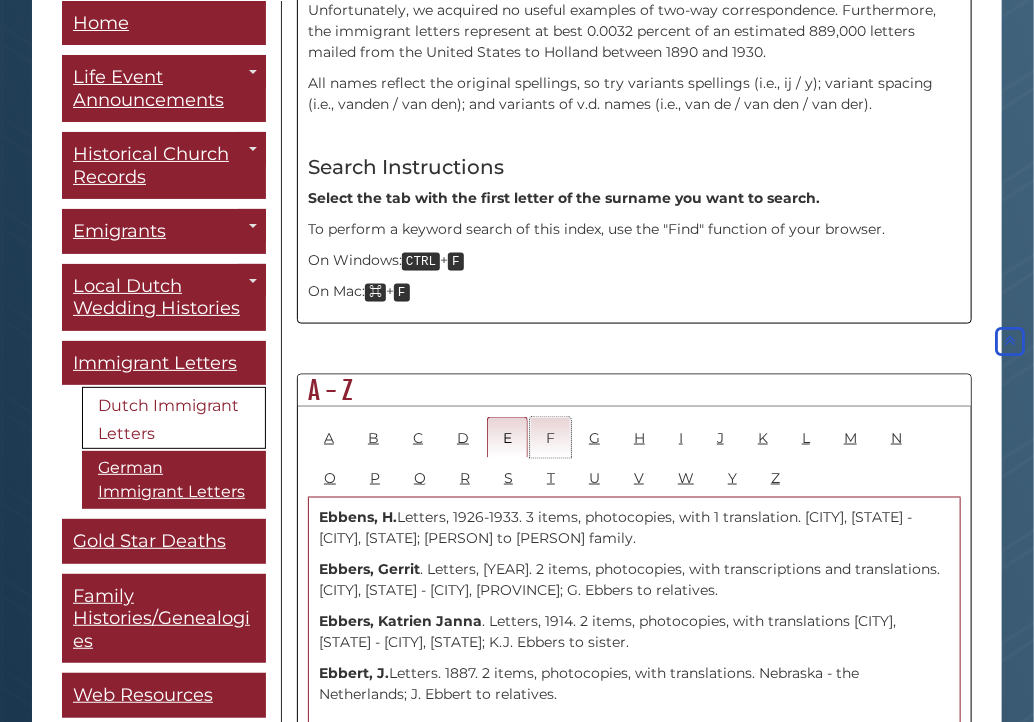 click on "F" at bounding box center (550, 437) 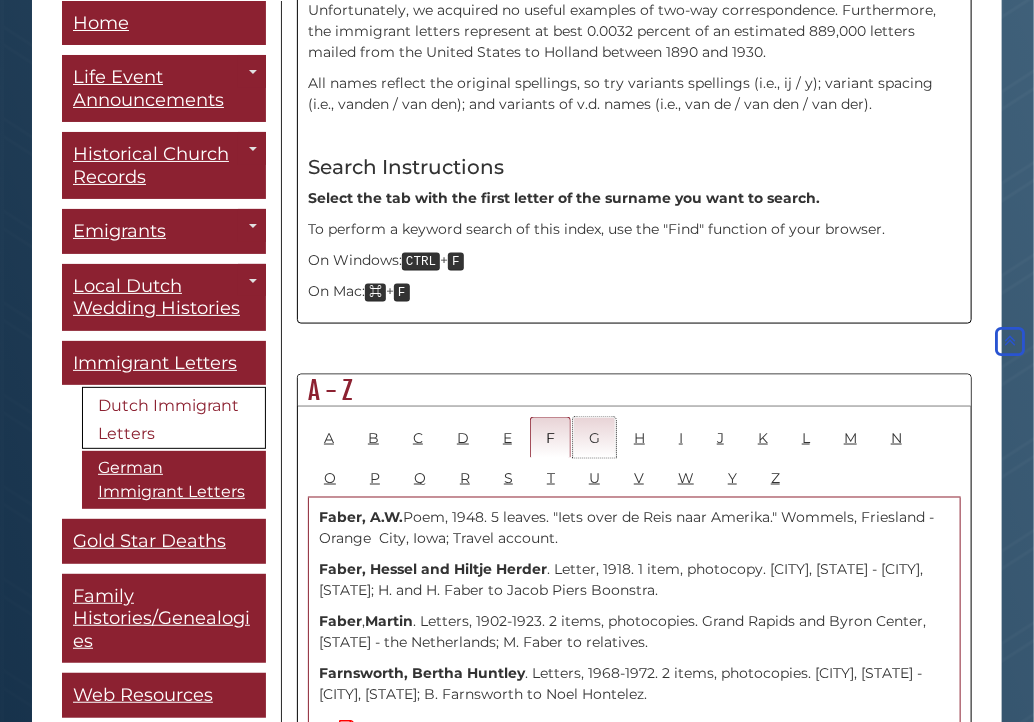 click on "G" at bounding box center (594, 437) 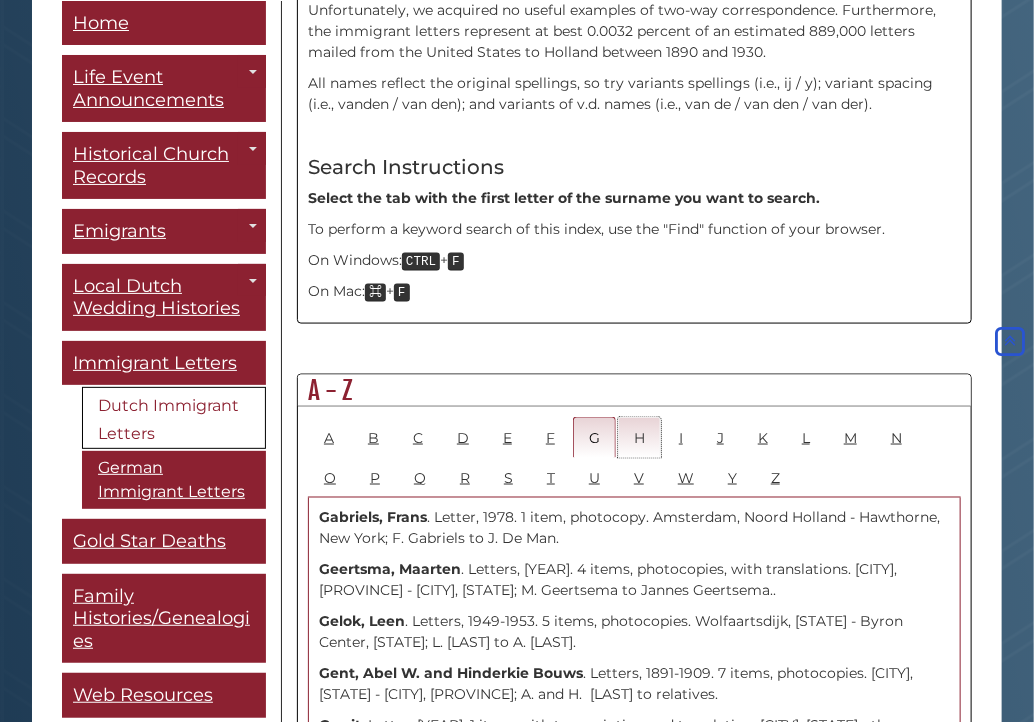 click on "H" at bounding box center [639, 437] 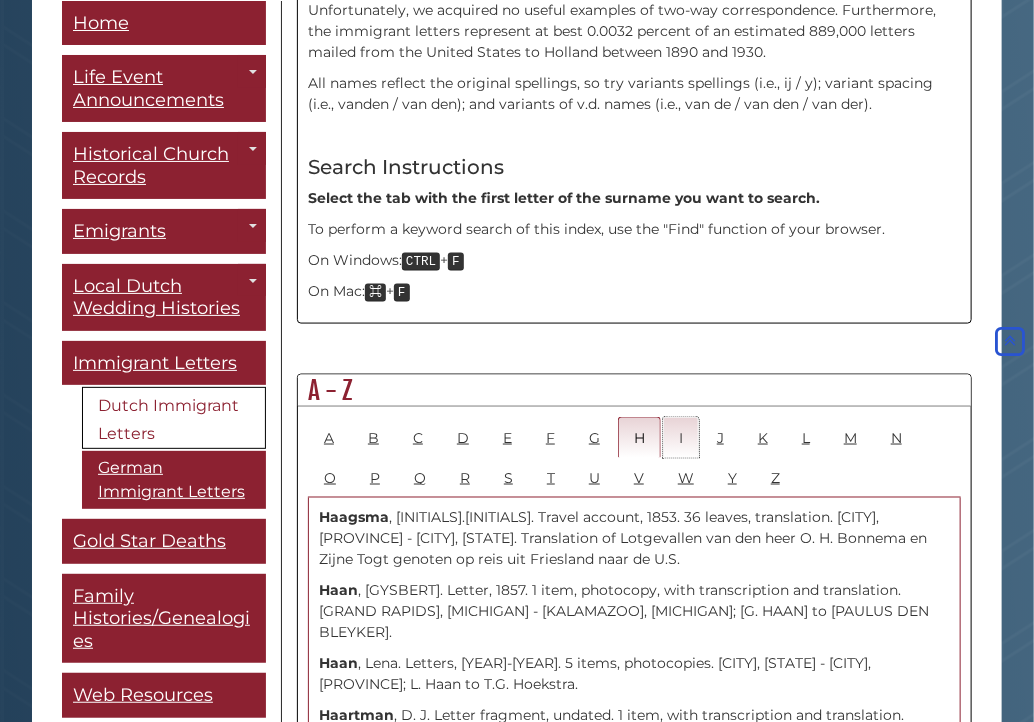 click on "I" at bounding box center (681, 437) 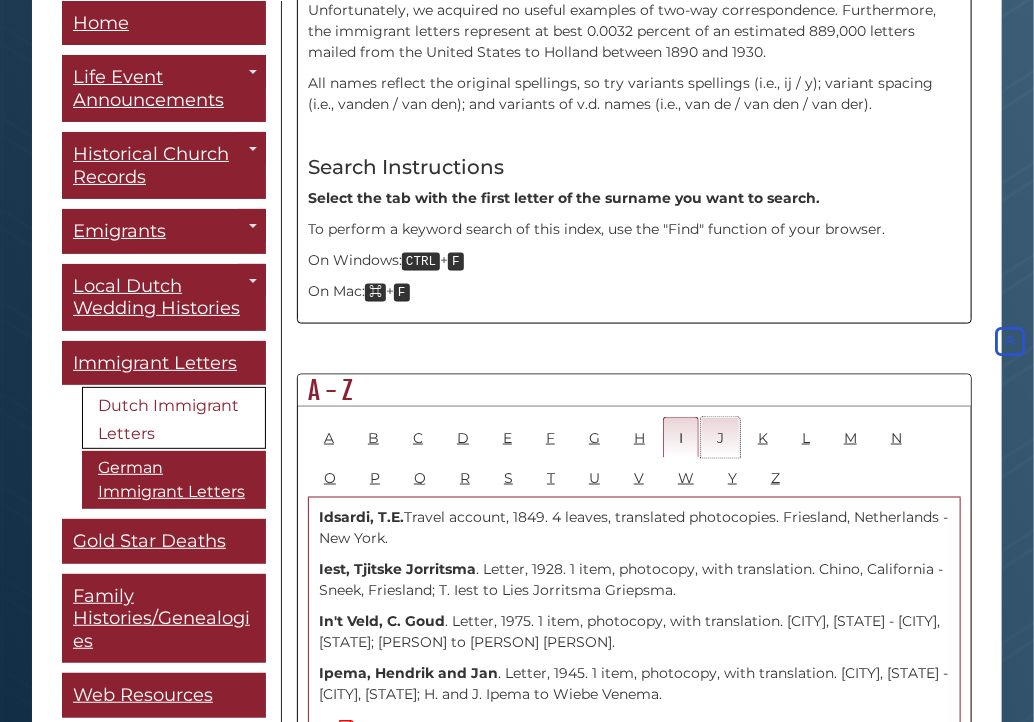 click on "J" at bounding box center [720, 437] 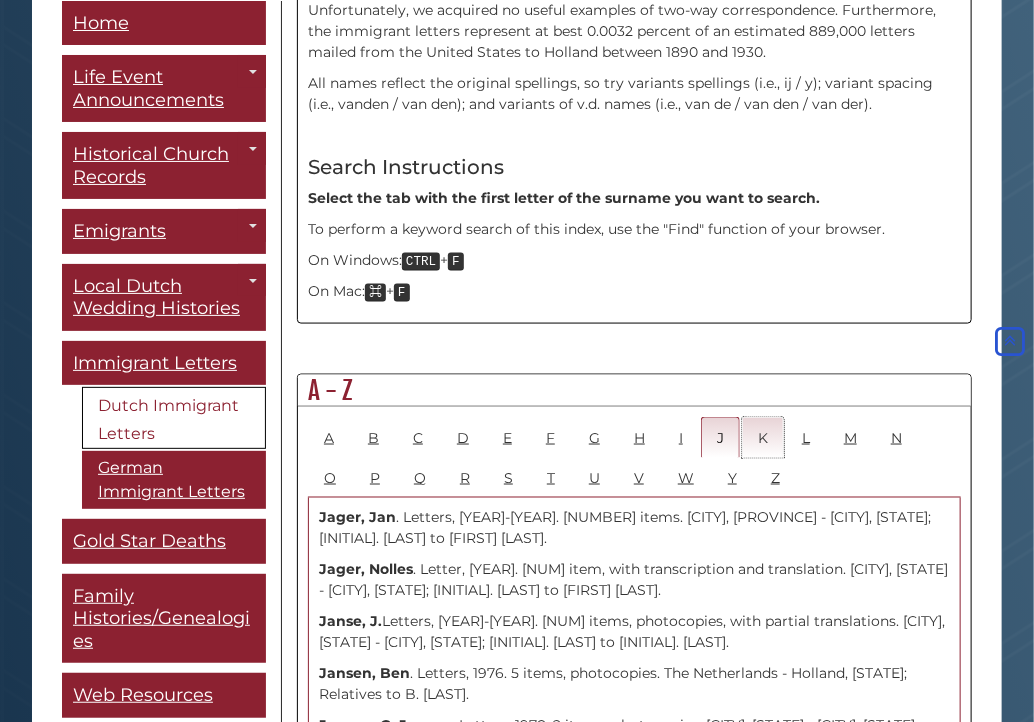 click on "K" at bounding box center (763, 437) 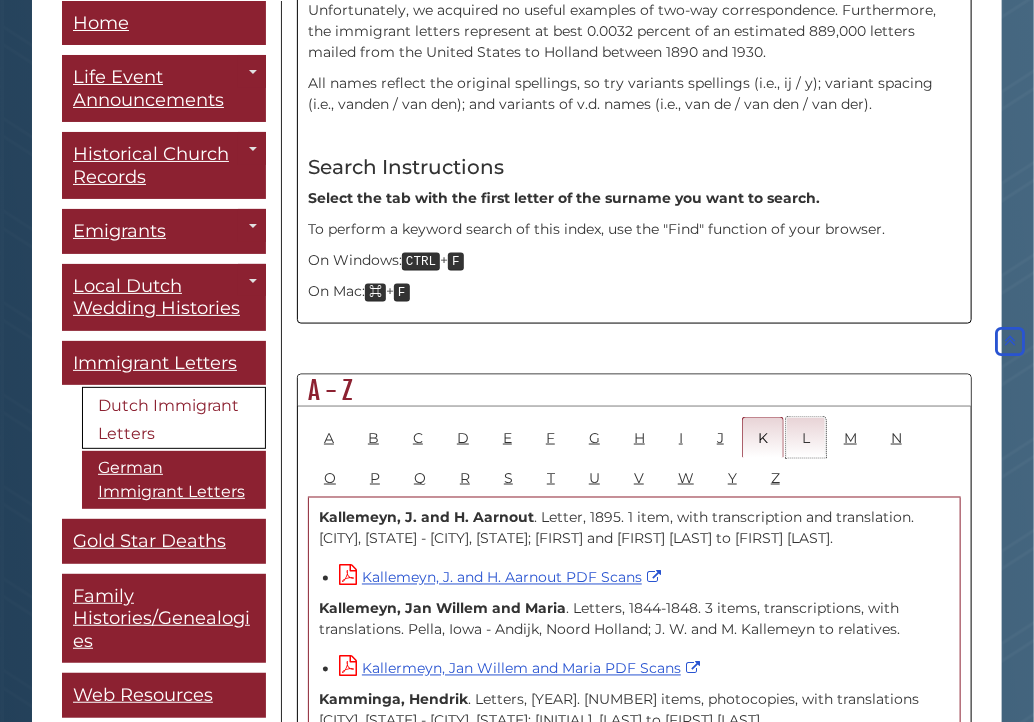 click on "L" at bounding box center (806, 437) 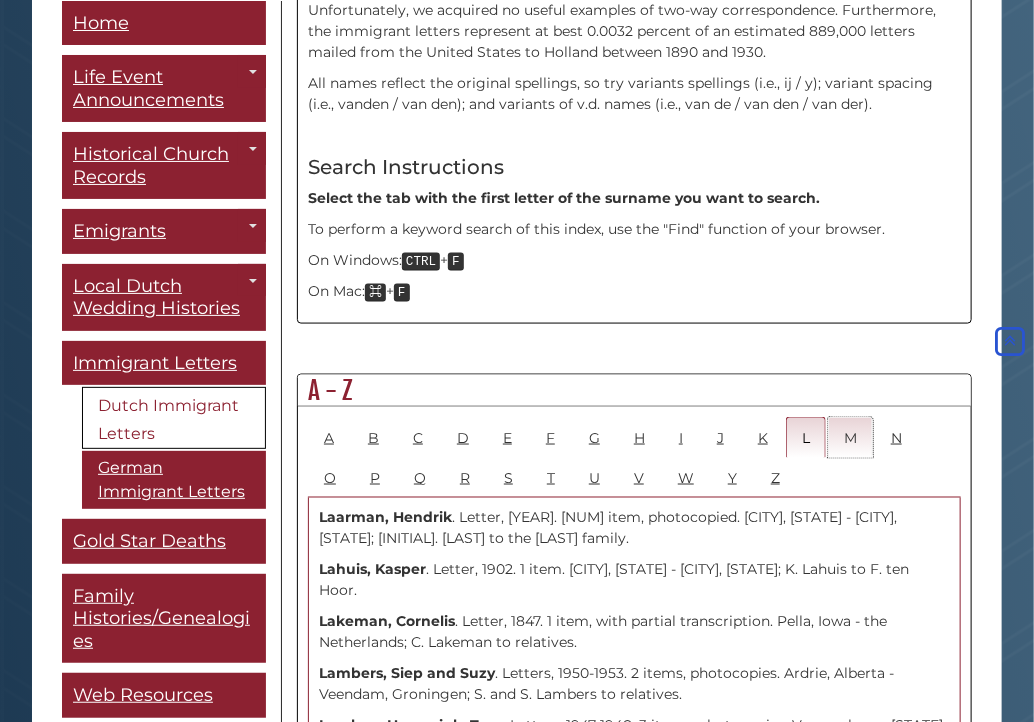 click on "M" at bounding box center [850, 437] 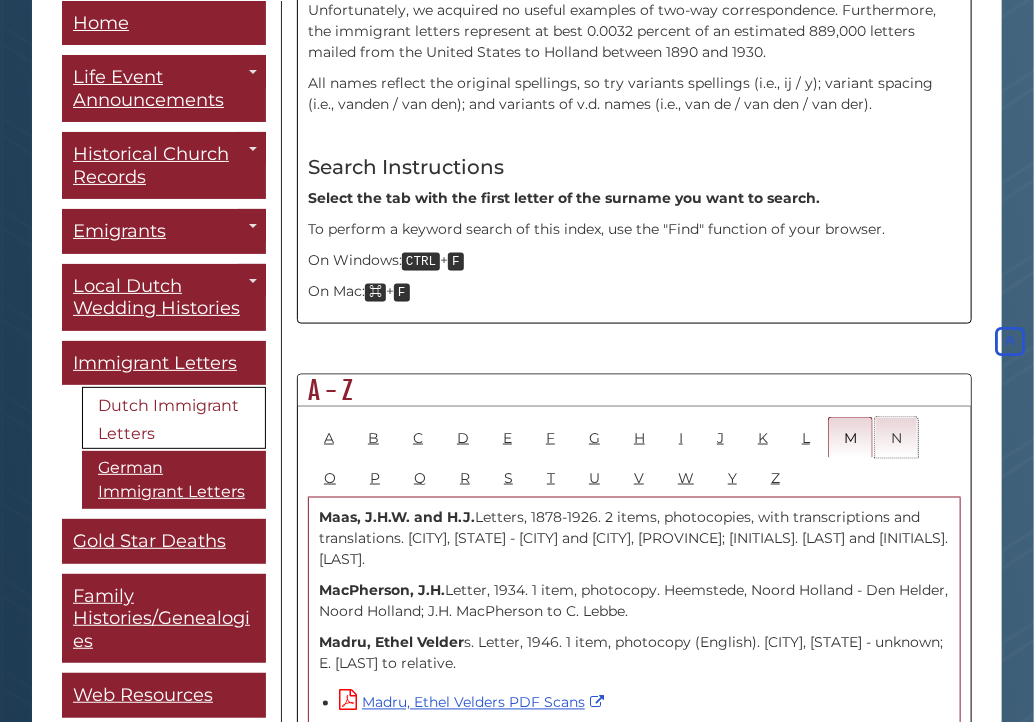 click on "N" at bounding box center (896, 437) 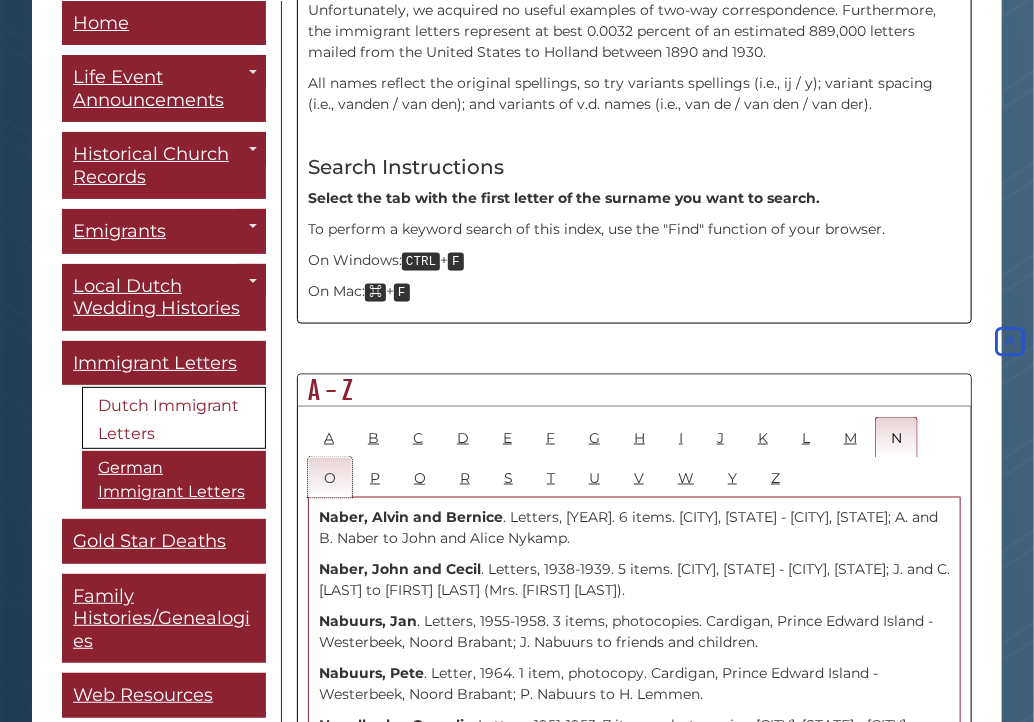 click on "O" at bounding box center (330, 477) 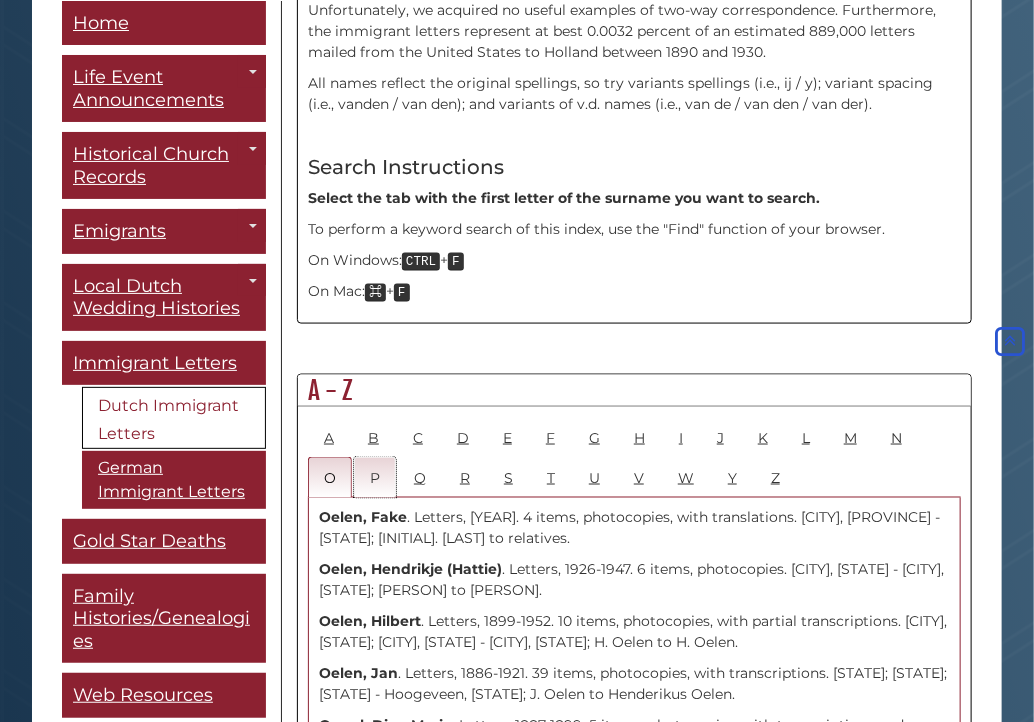 click on "P" at bounding box center [375, 477] 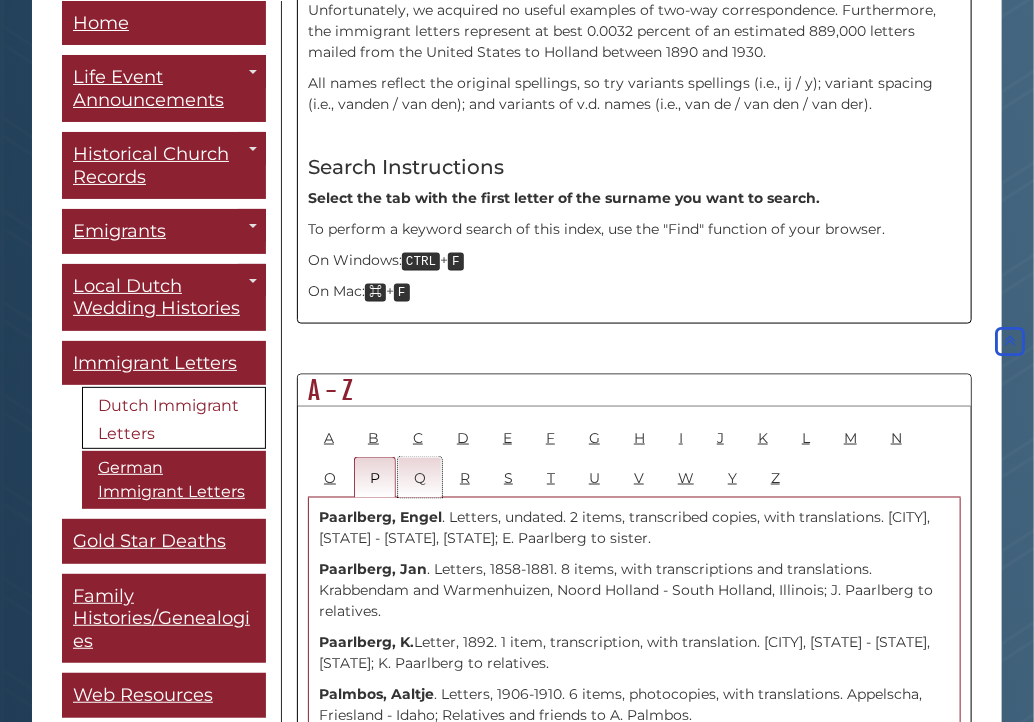 click on "Q" at bounding box center [420, 477] 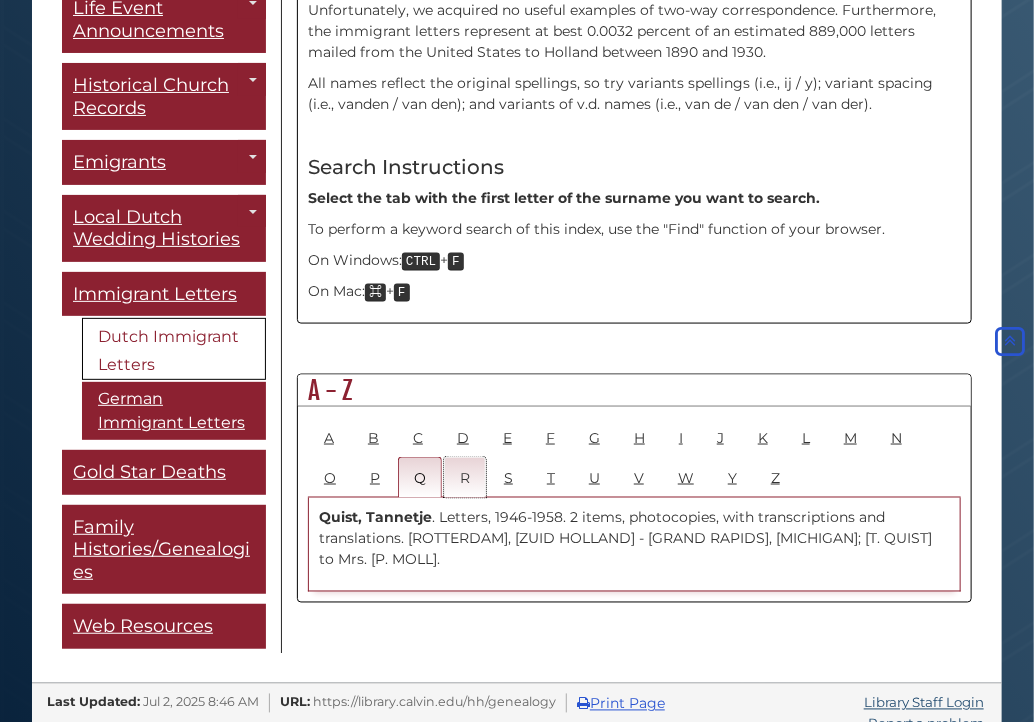 click on "R" at bounding box center [465, 477] 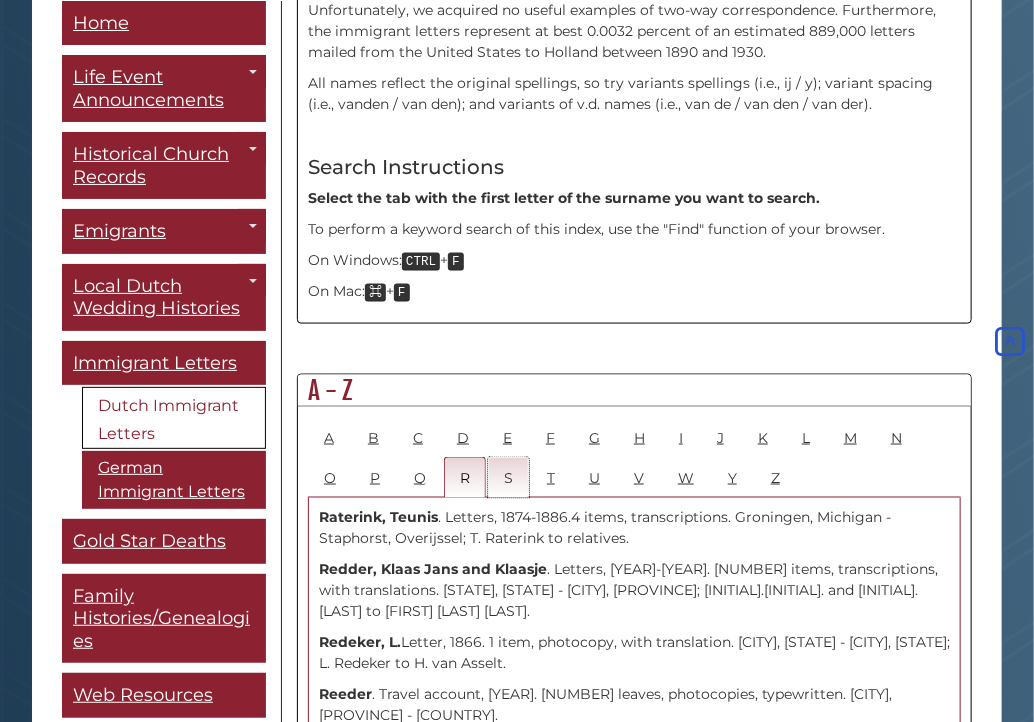 click on "S" at bounding box center [508, 477] 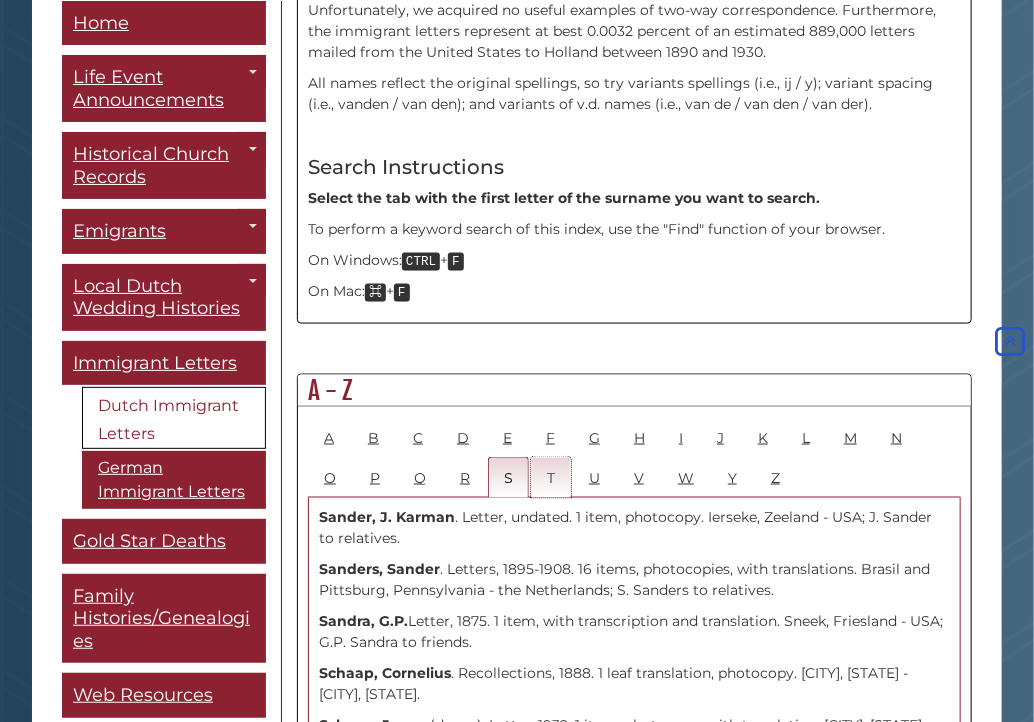 click on "T" at bounding box center (551, 477) 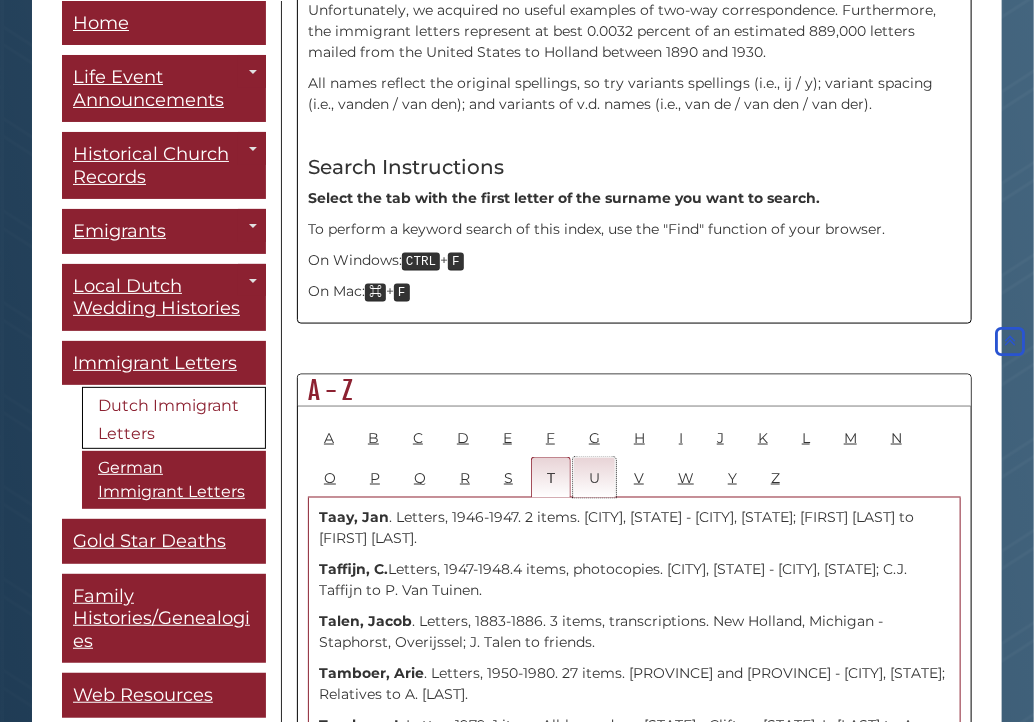 click on "U" at bounding box center (594, 477) 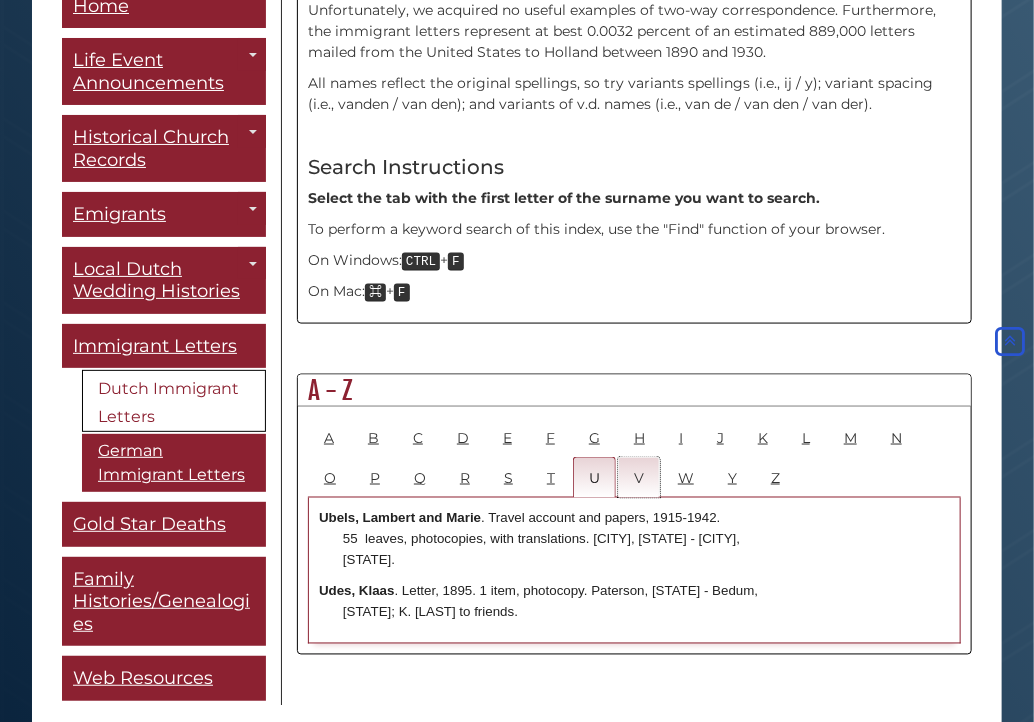 click on "V" at bounding box center [639, 477] 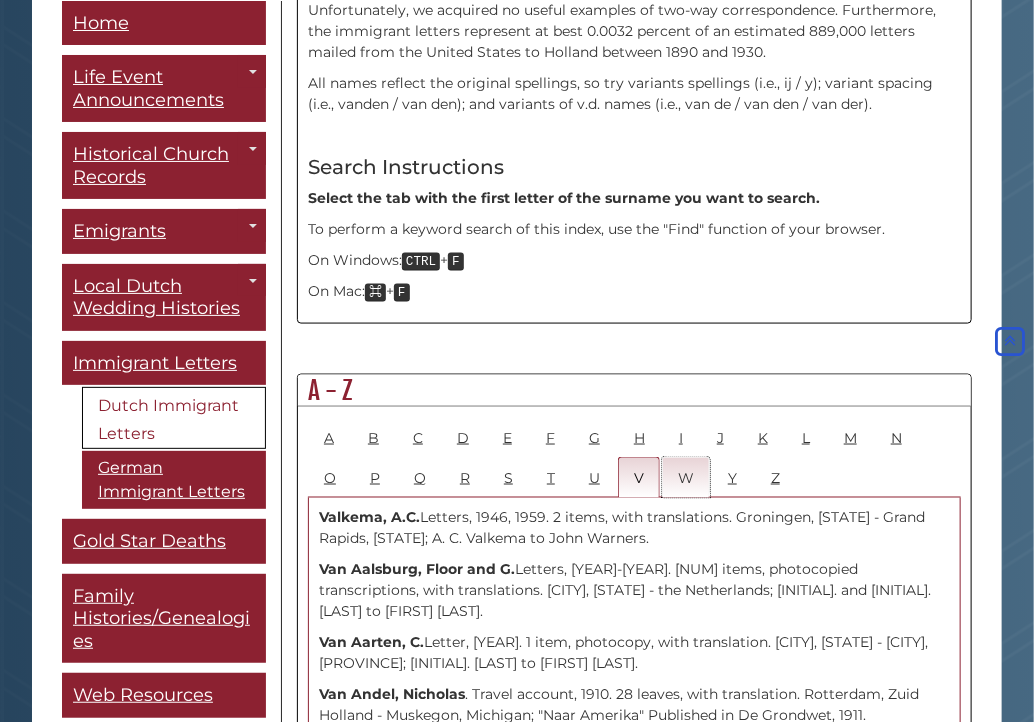 click on "W" at bounding box center [686, 477] 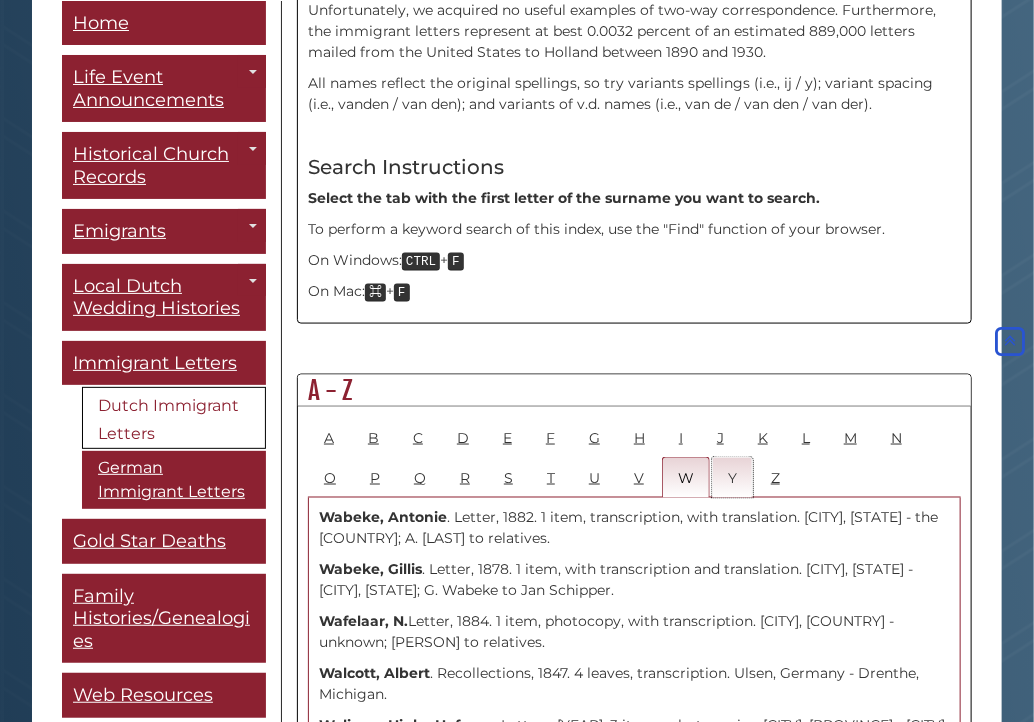 click on "Y" at bounding box center (732, 477) 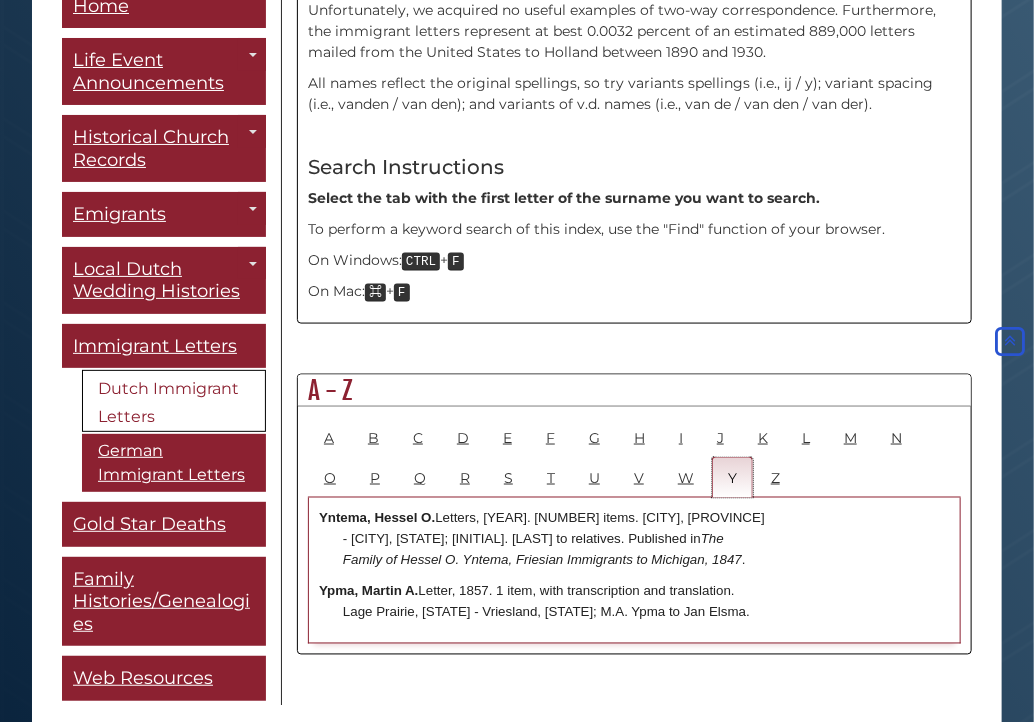 click on "Y" at bounding box center (732, 477) 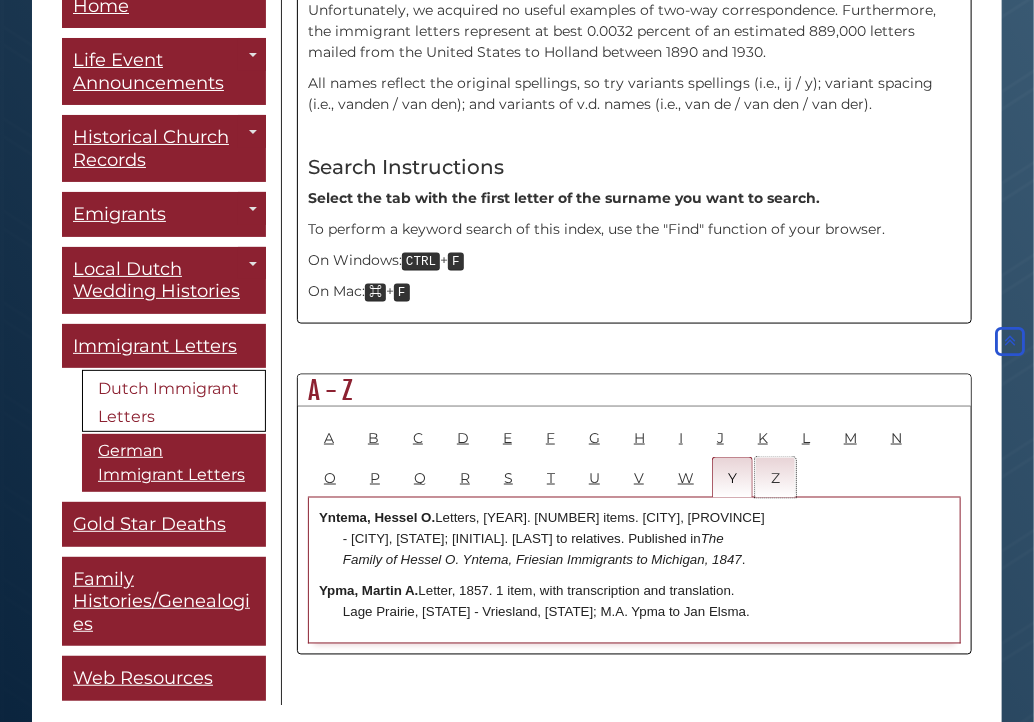 click on "Z" at bounding box center [775, 477] 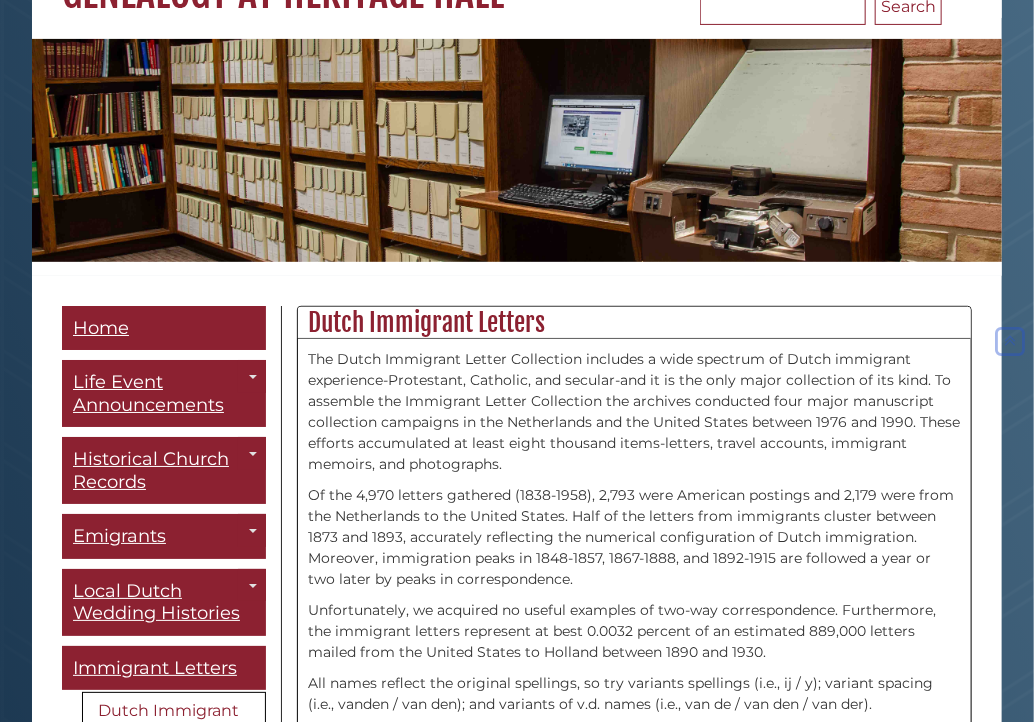 scroll, scrollTop: 3, scrollLeft: 0, axis: vertical 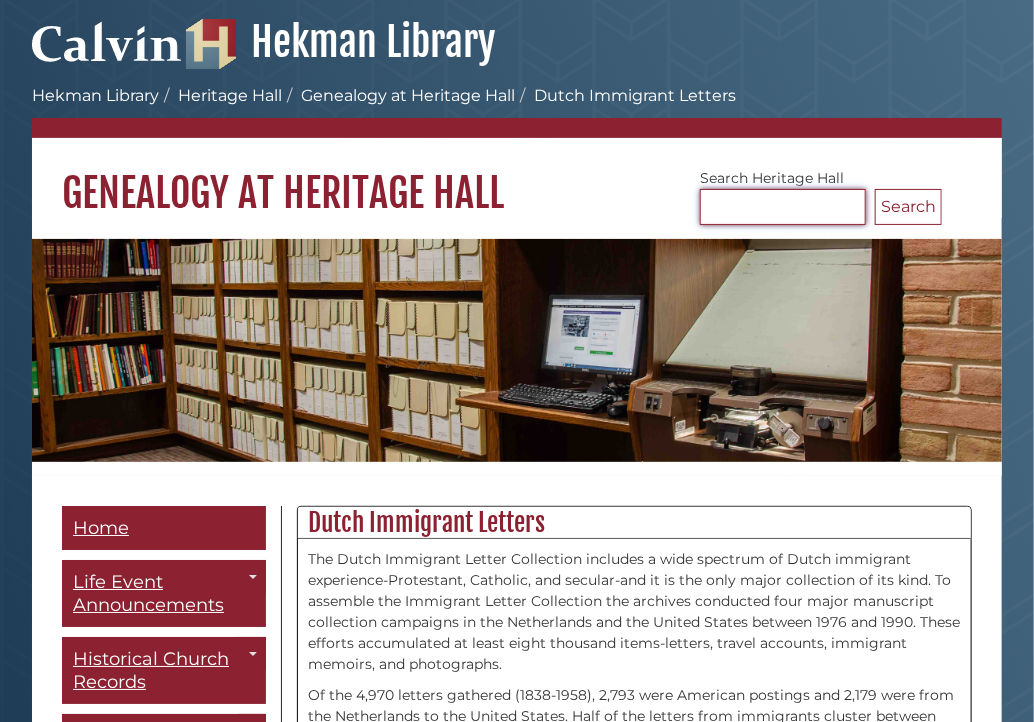 click on "Search Heritage Hall" at bounding box center [783, 207] 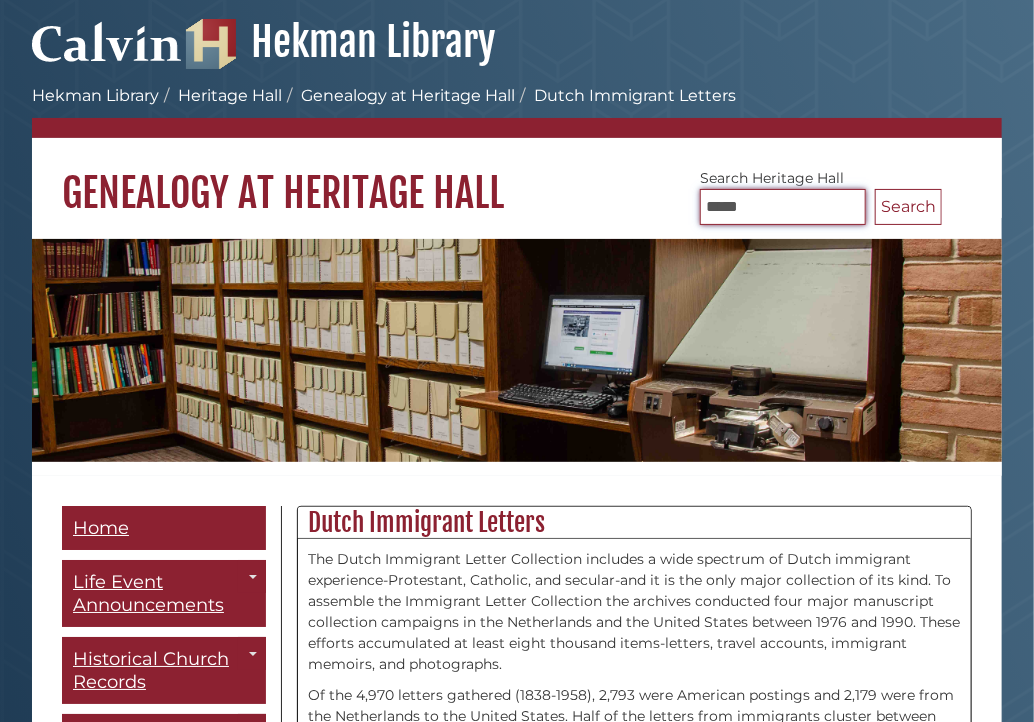 type on "*****" 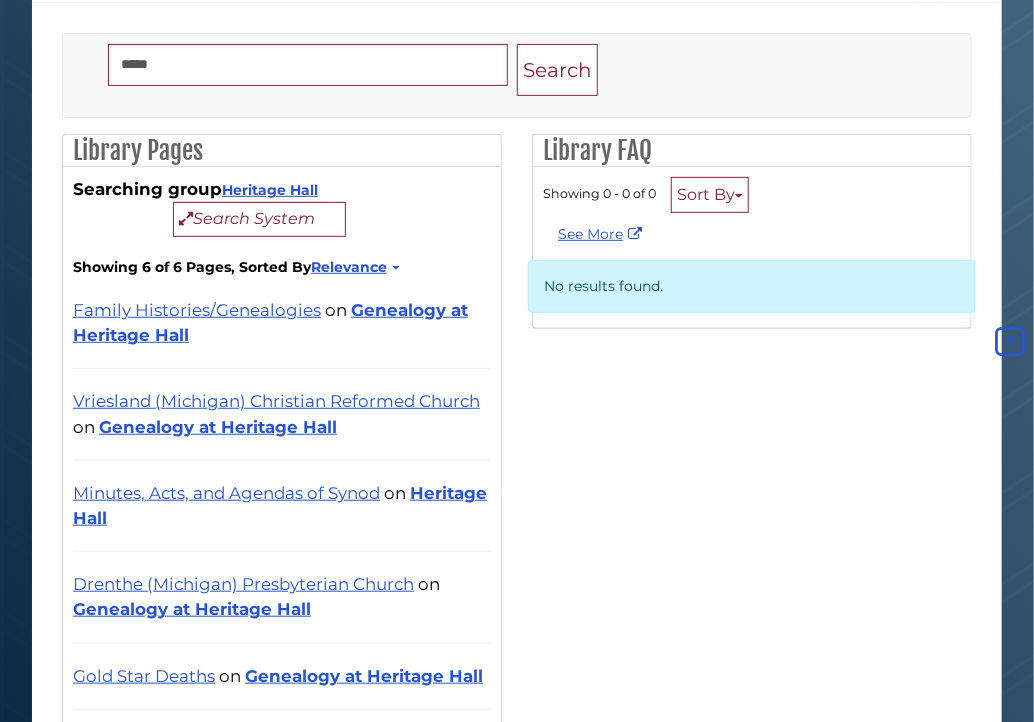 scroll, scrollTop: 200, scrollLeft: 0, axis: vertical 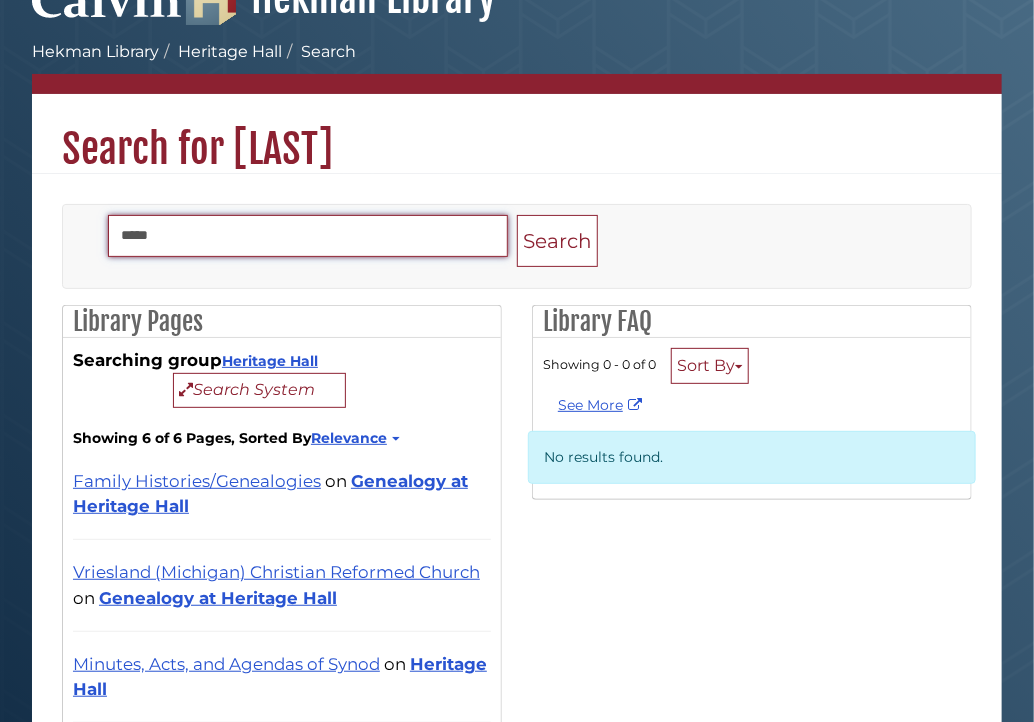 drag, startPoint x: 182, startPoint y: 241, endPoint x: 50, endPoint y: 221, distance: 133.50656 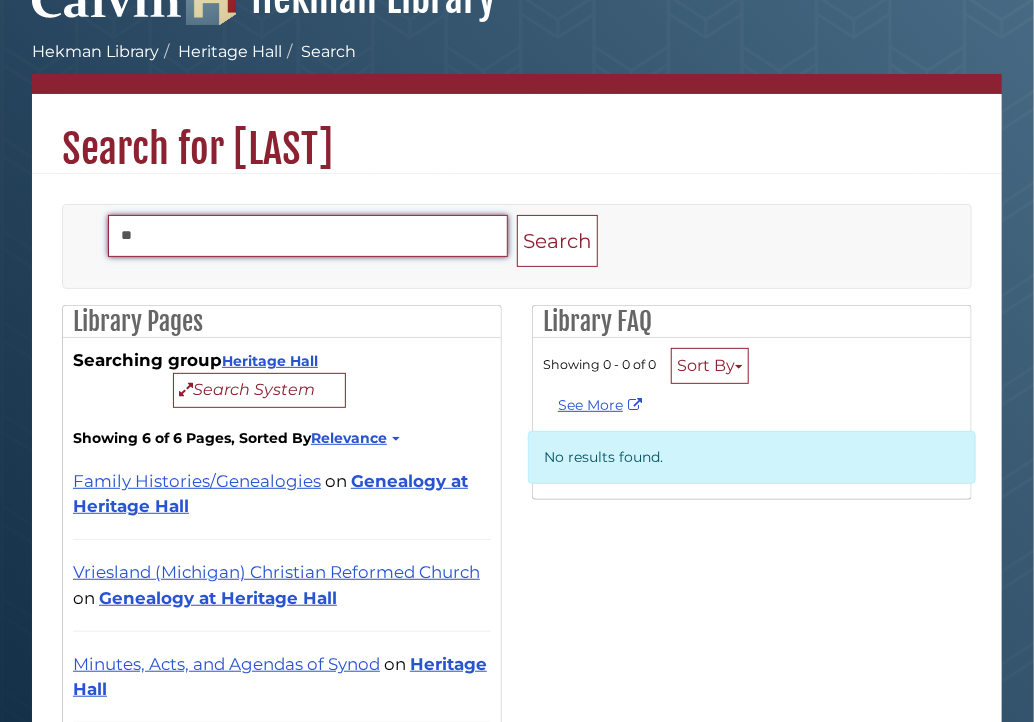 type on "*" 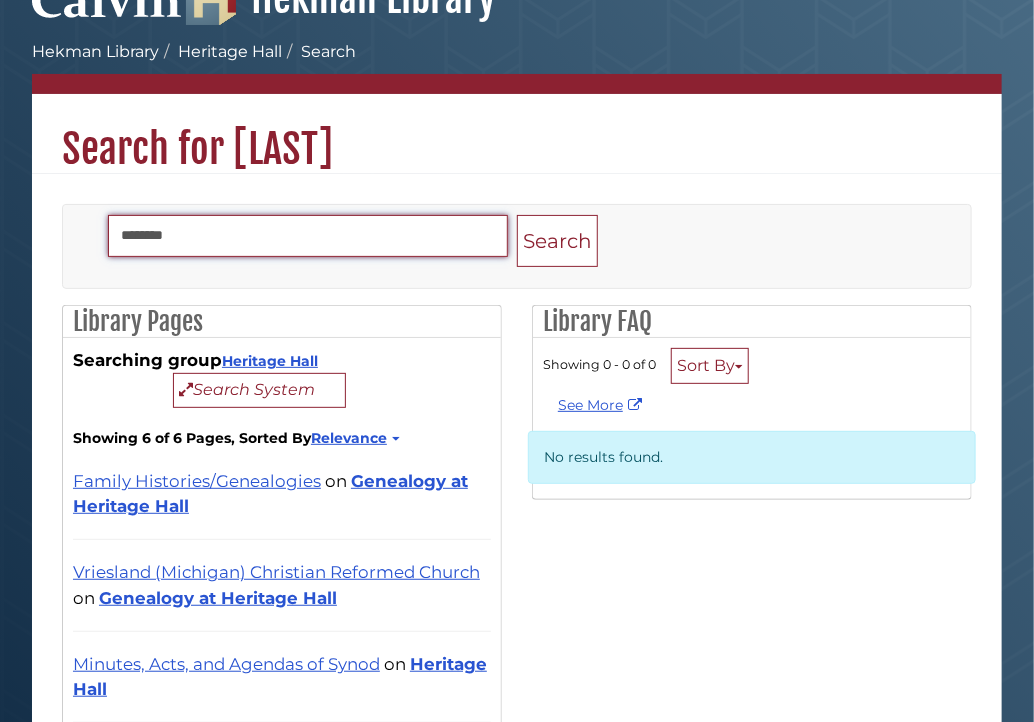type on "********" 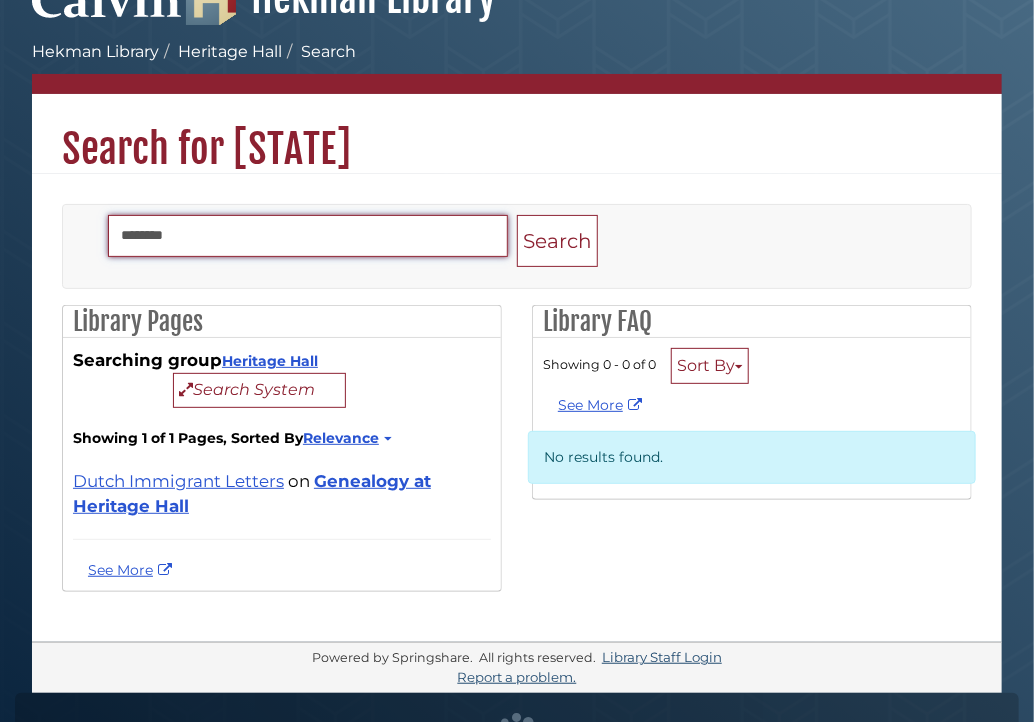 scroll, scrollTop: 16, scrollLeft: 0, axis: vertical 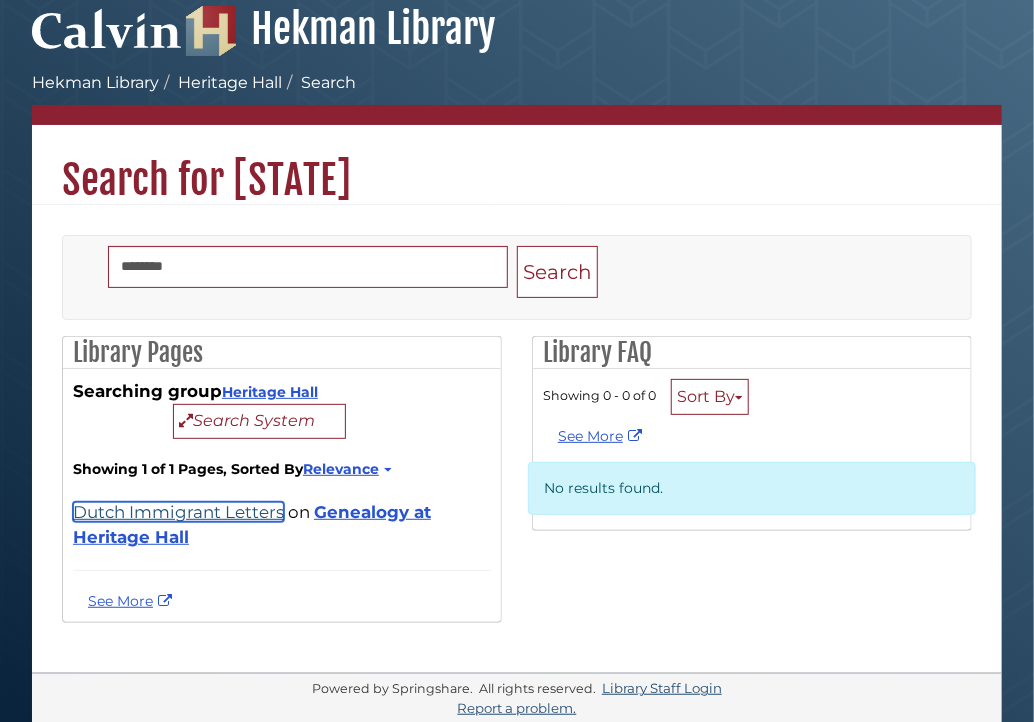click on "Dutch Immigrant Letters" at bounding box center (178, 512) 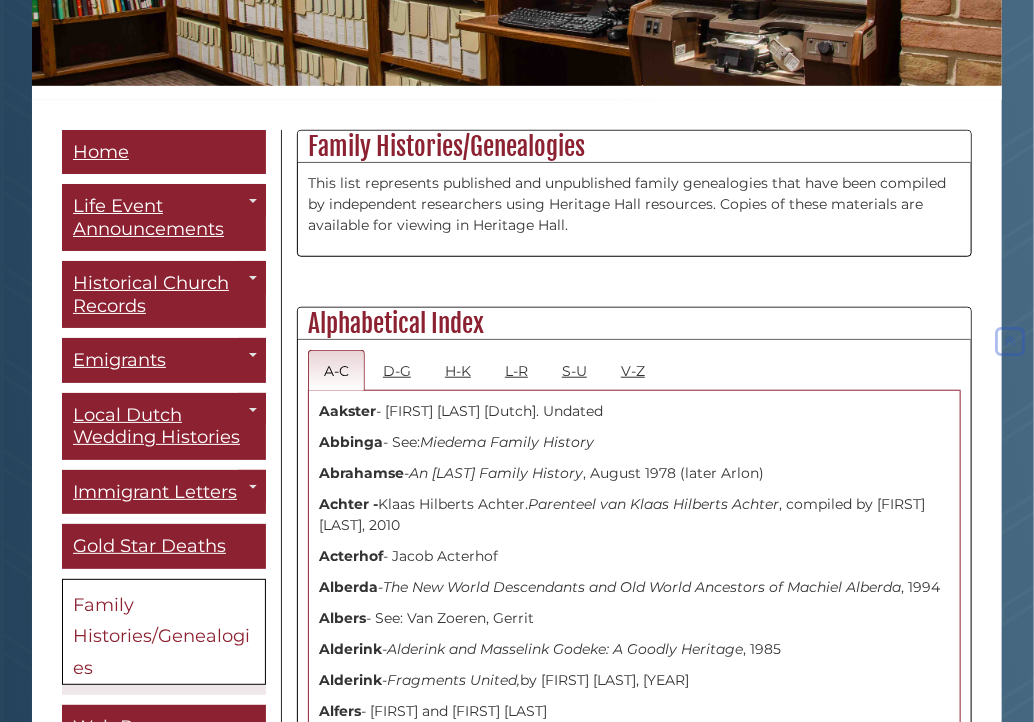 scroll, scrollTop: 400, scrollLeft: 0, axis: vertical 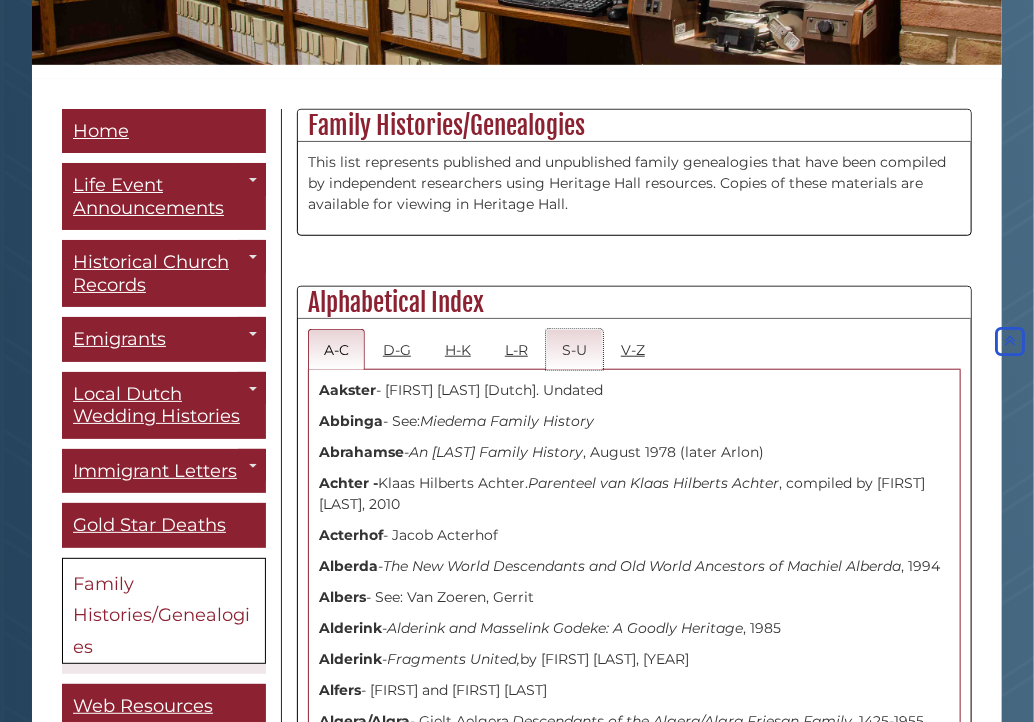 click on "S-U" at bounding box center [574, 349] 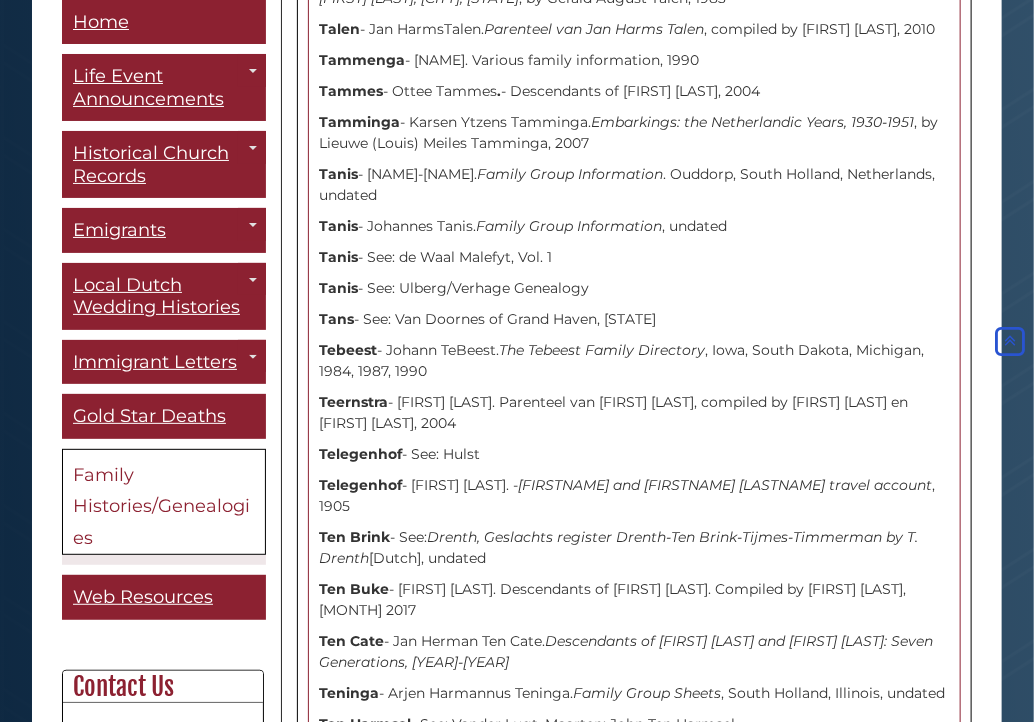 scroll, scrollTop: 7300, scrollLeft: 0, axis: vertical 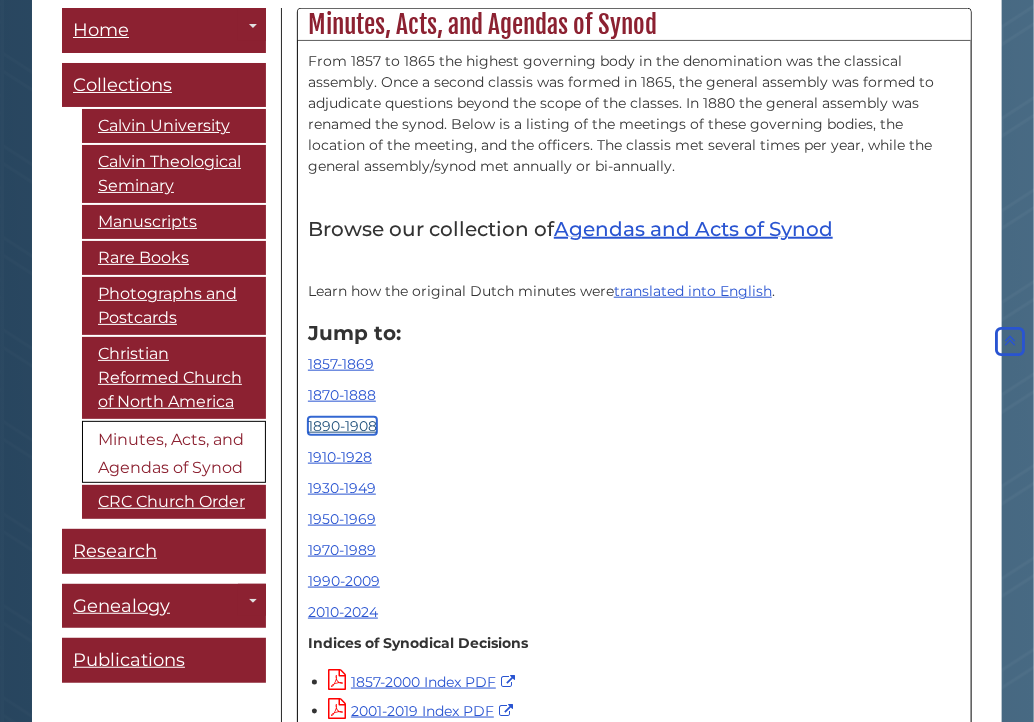 click on "1890-1908" at bounding box center [342, 426] 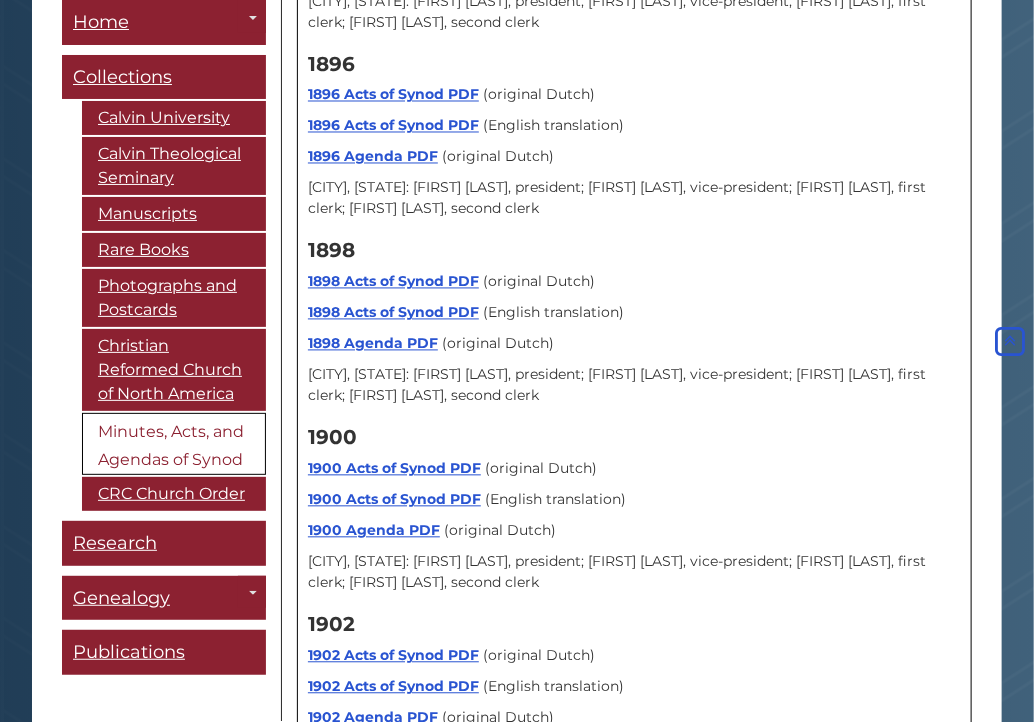scroll, scrollTop: 6408, scrollLeft: 0, axis: vertical 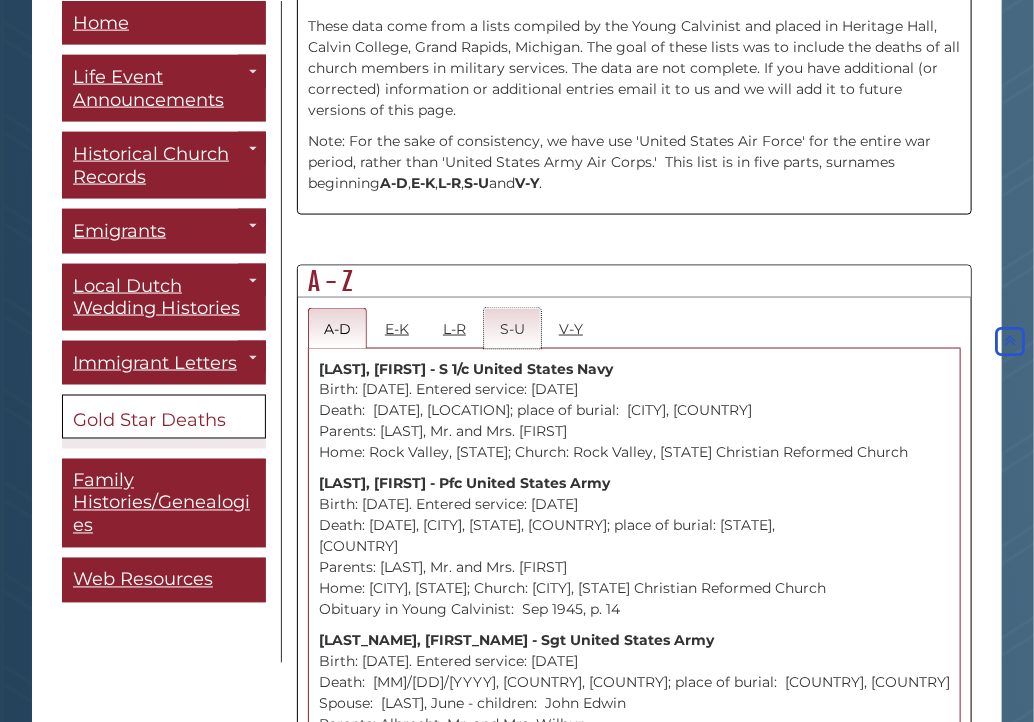 click on "S-U" at bounding box center (512, 328) 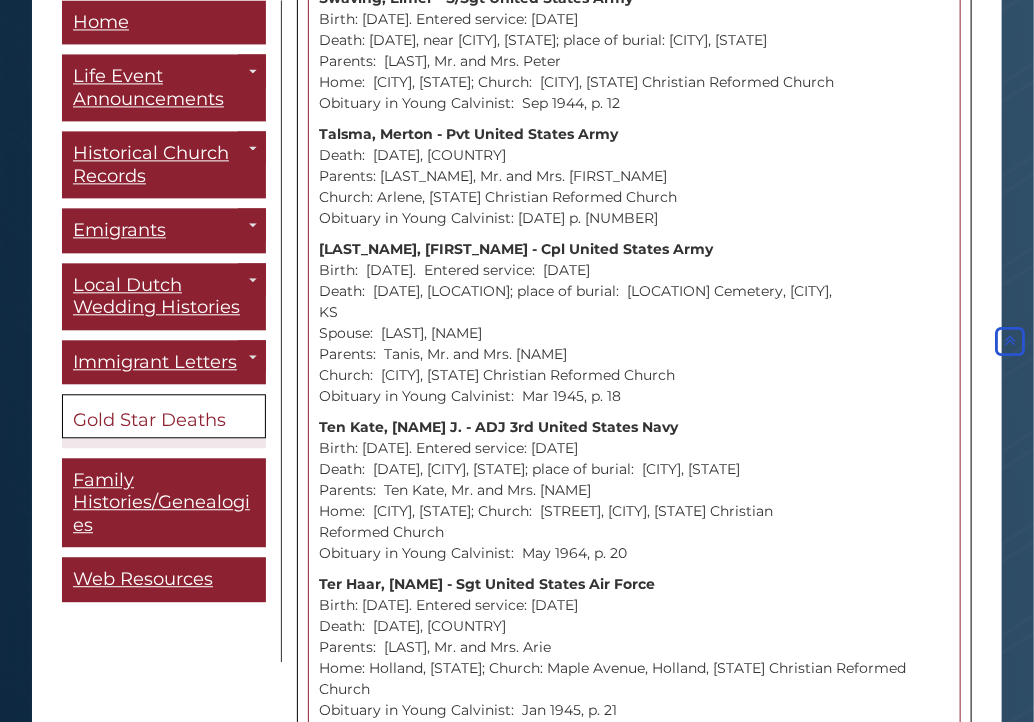 scroll, scrollTop: 6600, scrollLeft: 0, axis: vertical 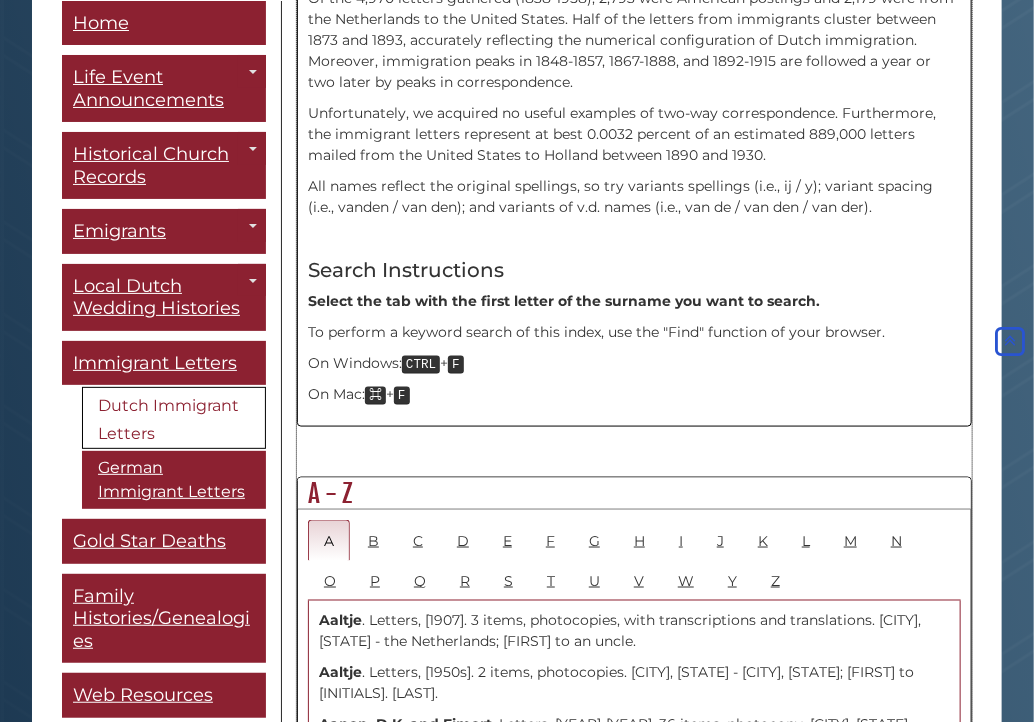 click on "Aaltje . Letters, [YEAR]. 3 items, photocopies, with transcriptions and translations. [CITY], [STATE] - the Netherlands; Aaltje to an uncle." at bounding box center (634, 632) 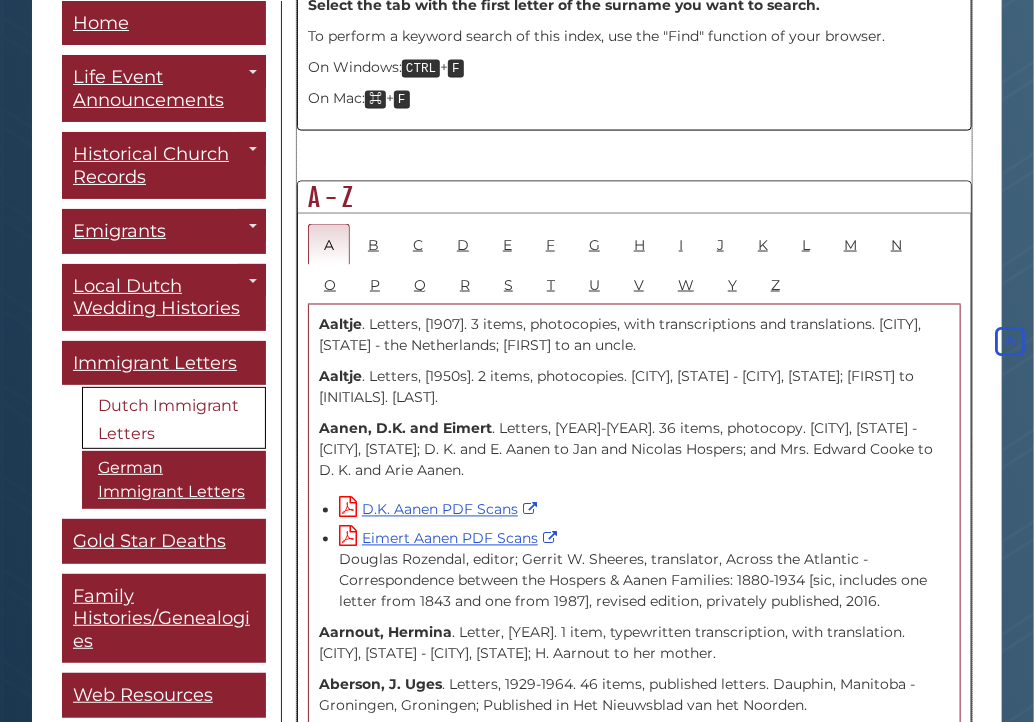 scroll, scrollTop: 1000, scrollLeft: 0, axis: vertical 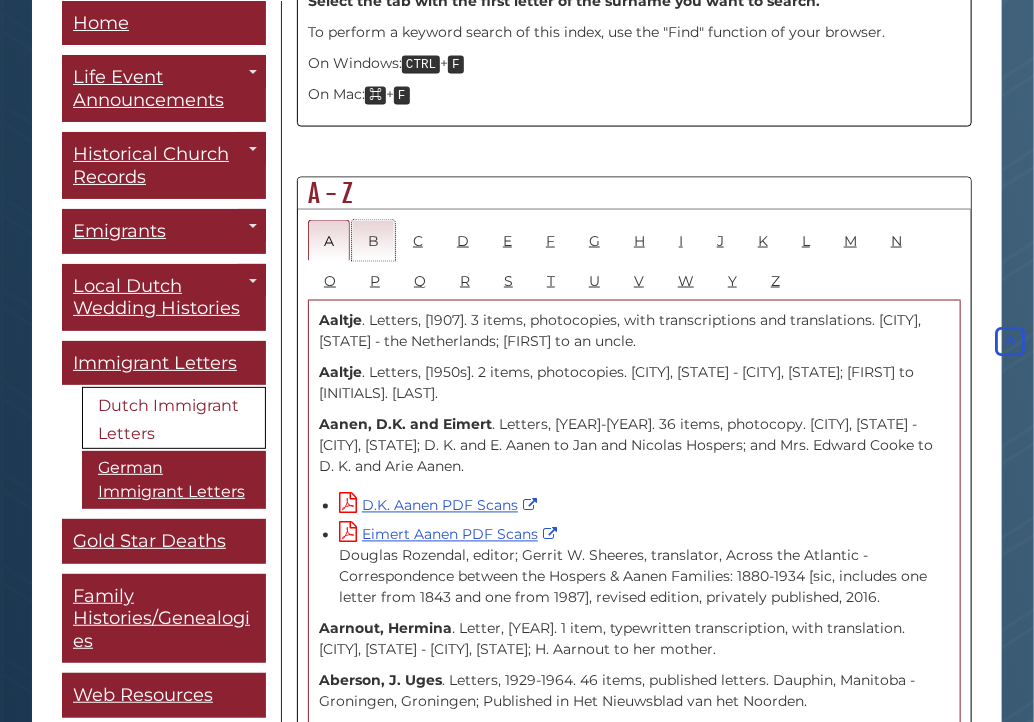 click on "B" at bounding box center [373, 240] 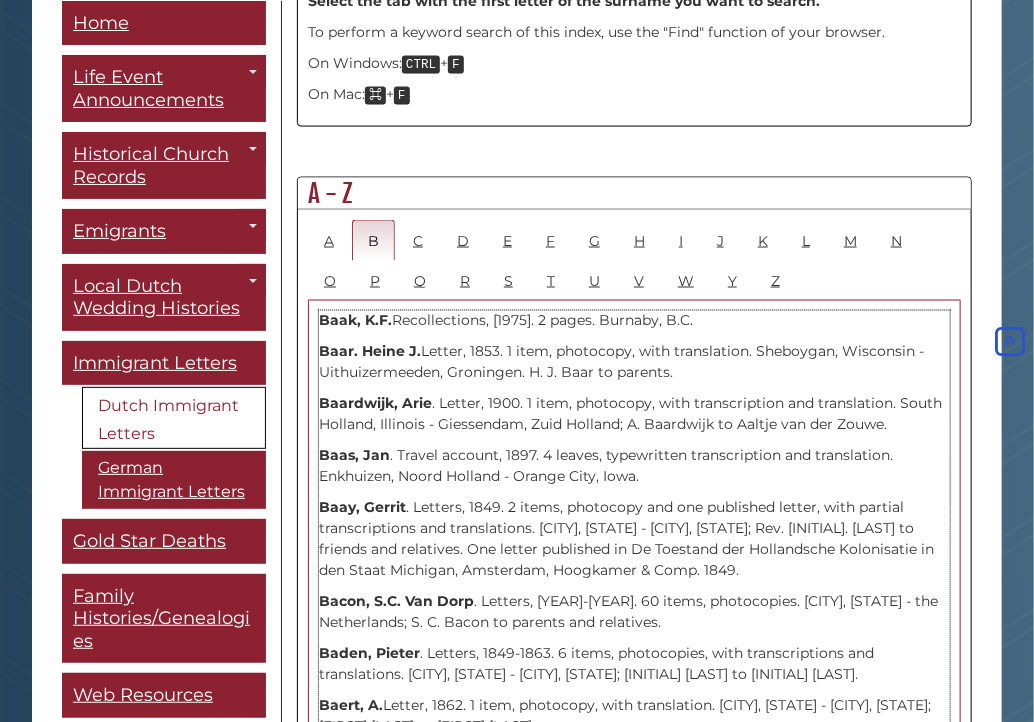 click on "Baar. Heine J. Letter, 1853. 1 item, photocopy, with translation. [CITY], [STATE] - [CITY], [PROVINCE]; H. J. Baar to parents." at bounding box center (634, 363) 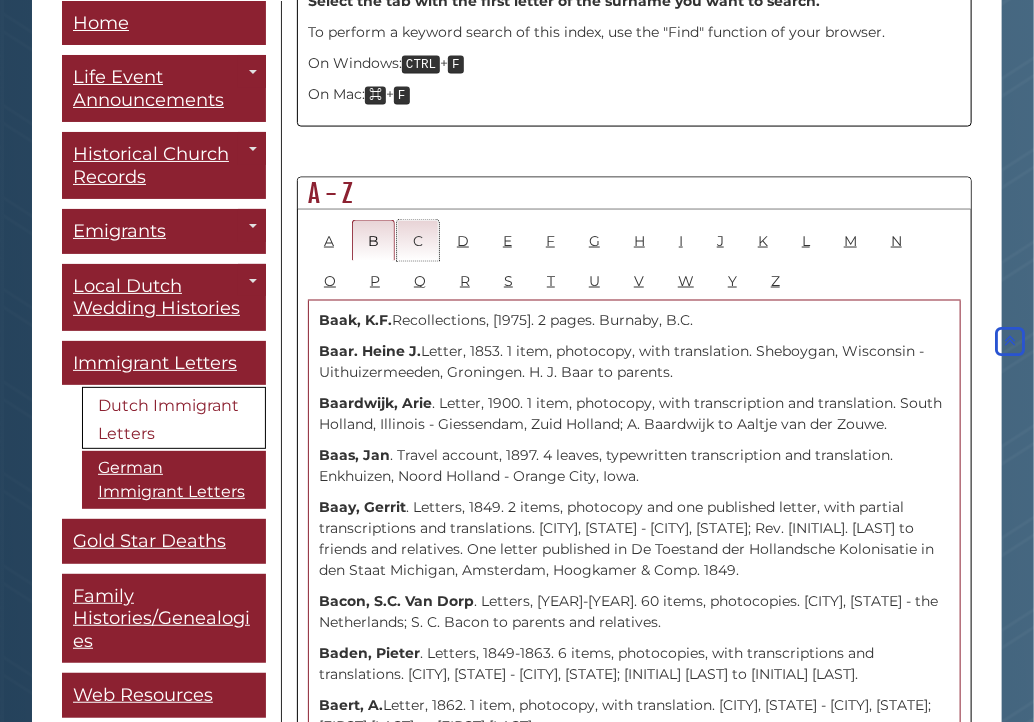 click on "C" at bounding box center (418, 240) 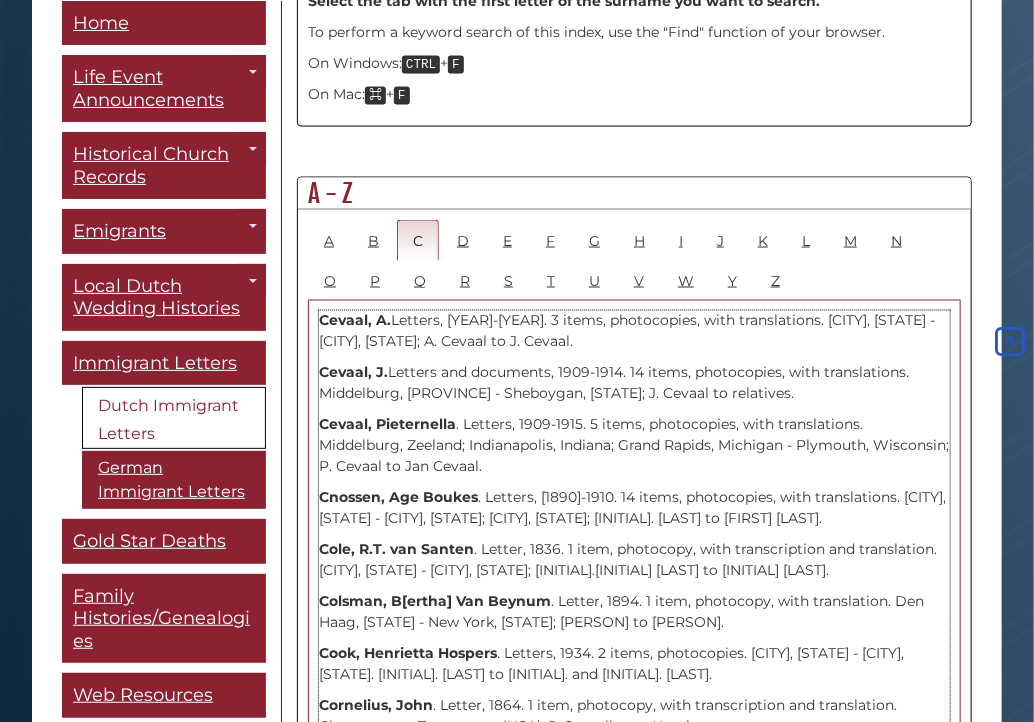 click on ", J. Letters and documents, 1909-1914. 14 items, photocopies, with translations. [CITY], [PROVINCE] - [CITY], [STATE]; J. [LAST] to relatives." at bounding box center [634, 384] 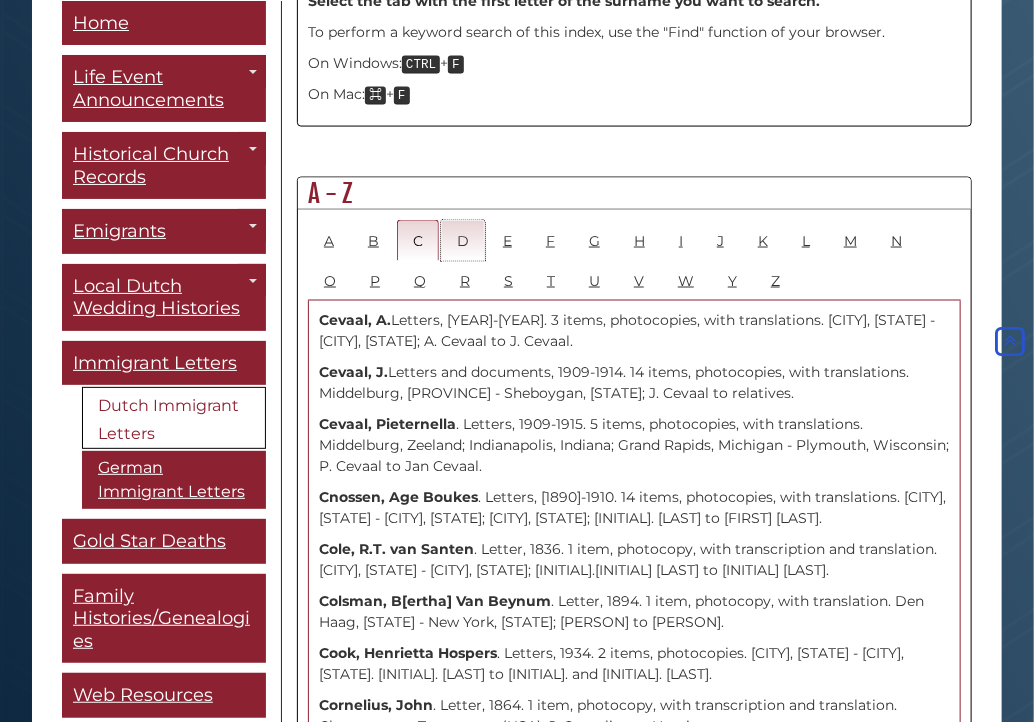 click on "D" at bounding box center (463, 240) 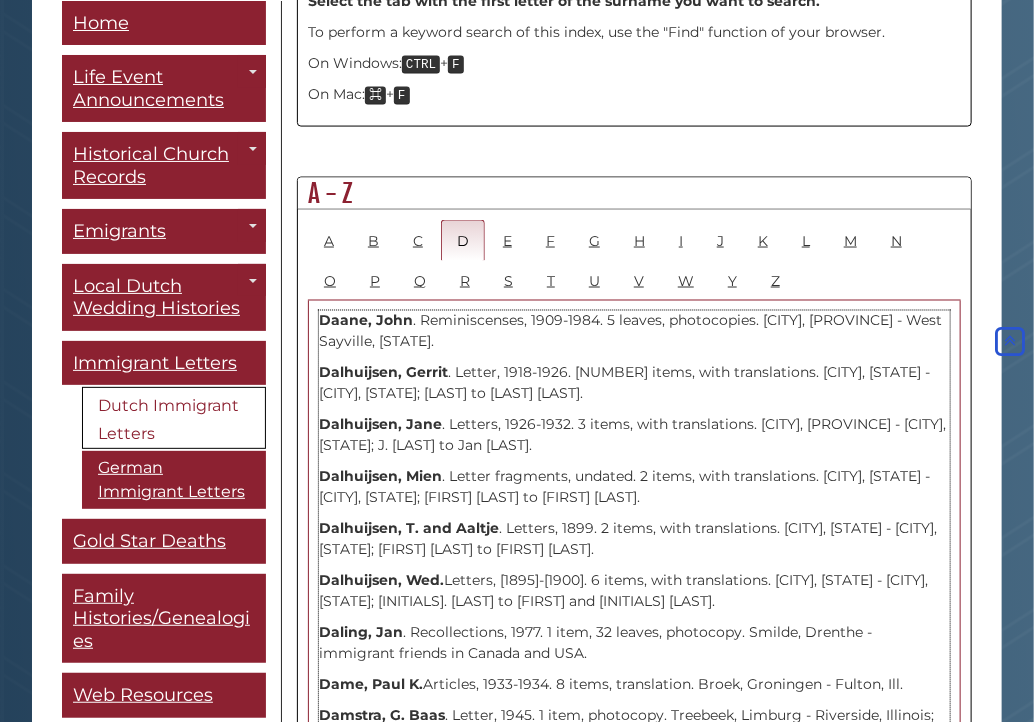 click on "Daane, John . Reminiscenses, [YEAR]-[YEAR]. 5 leaves, photocopies. [CITY], [STATE] - [CITY], [STATE]." at bounding box center (634, 332) 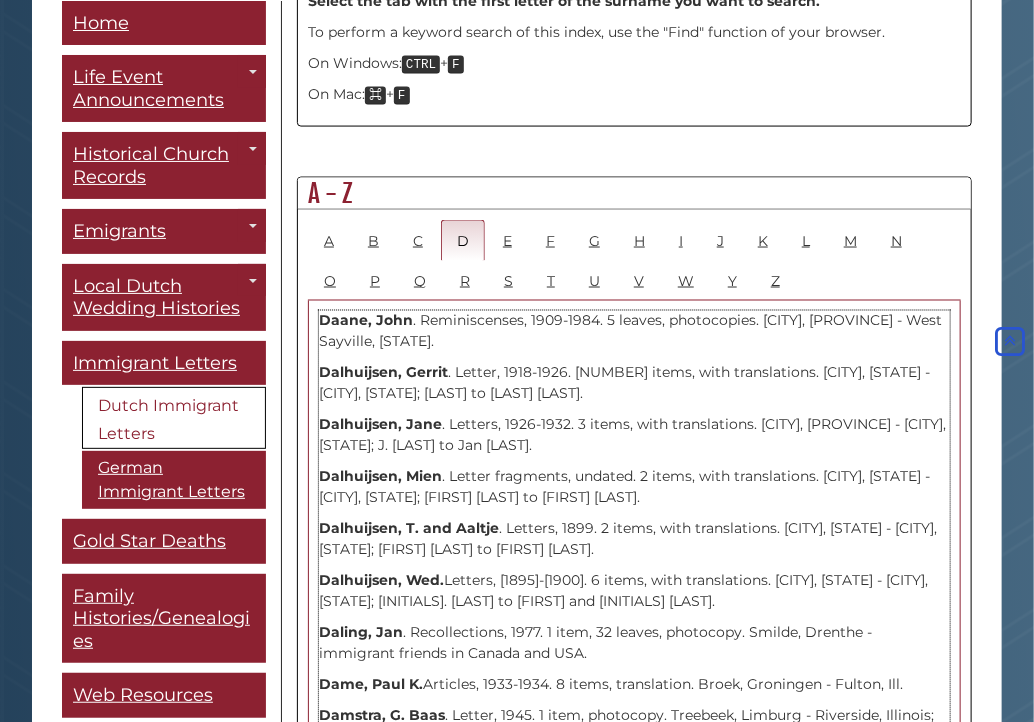 click on "Dalhuijsen, Gerrit . Letter, 1918-1926. 21 items, with translations. Doorn, [PROVINCE] - Grand Rapids, [STATE]; G. Dalhuijsen to Jan Jansma." at bounding box center [634, 384] 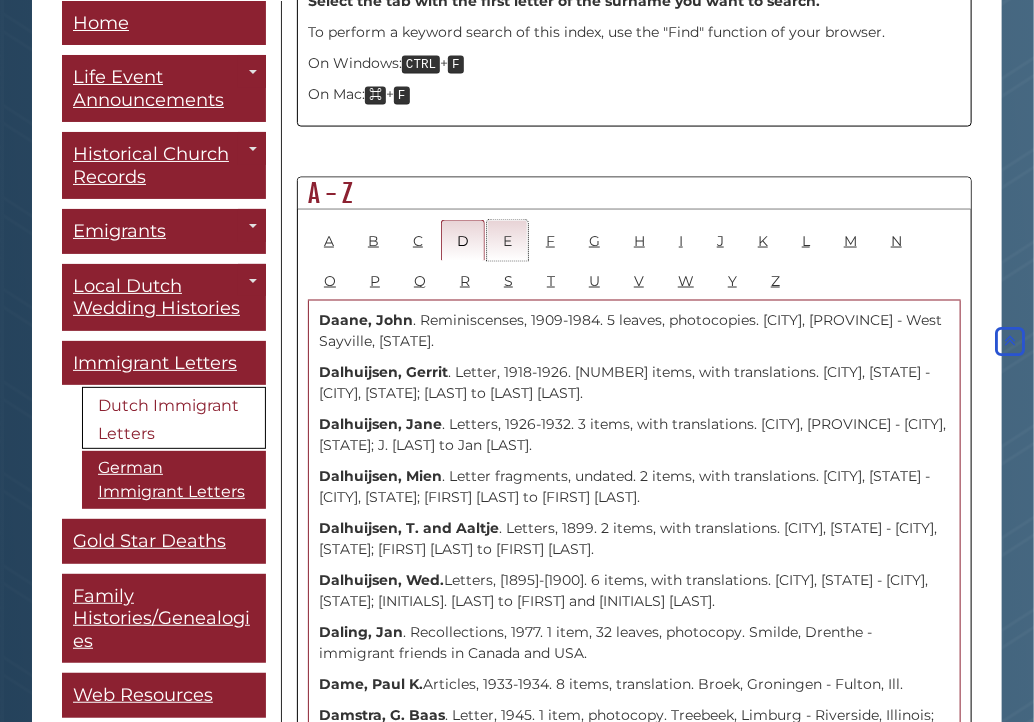 click on "E" at bounding box center [507, 240] 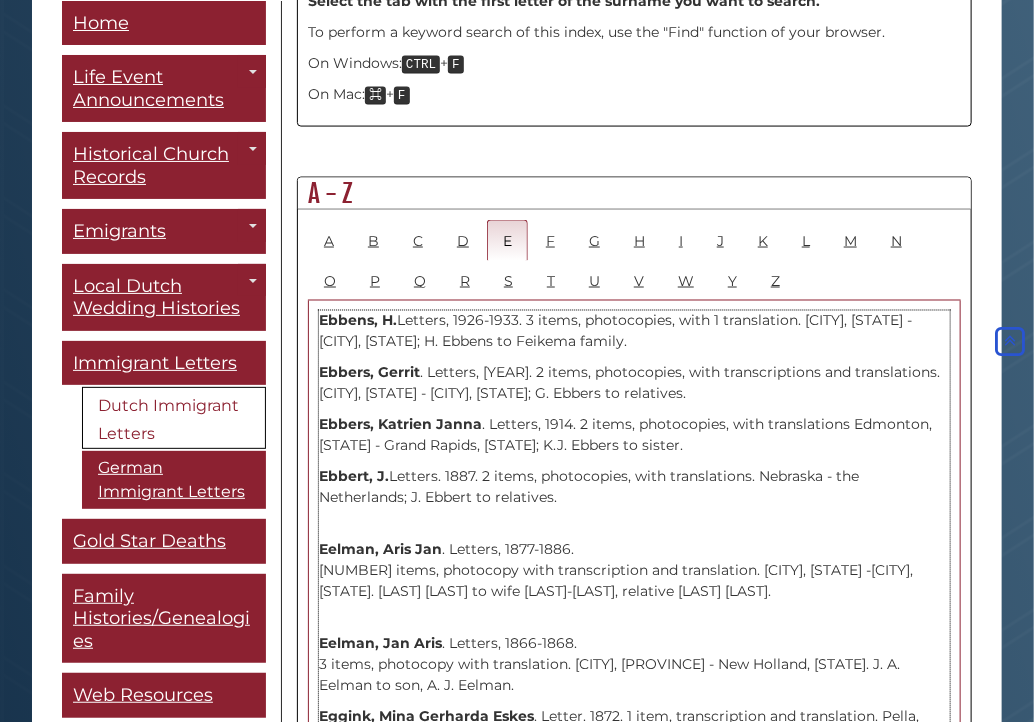 click on "[LAST], [INITIAL].  Letters, 1926-1933. 3 items, photocopies, with 1 translation. [CITY], [STATE] - [CITY], [STATE]; [INITIAL] [LAST] to [LAST] family." at bounding box center [634, 332] 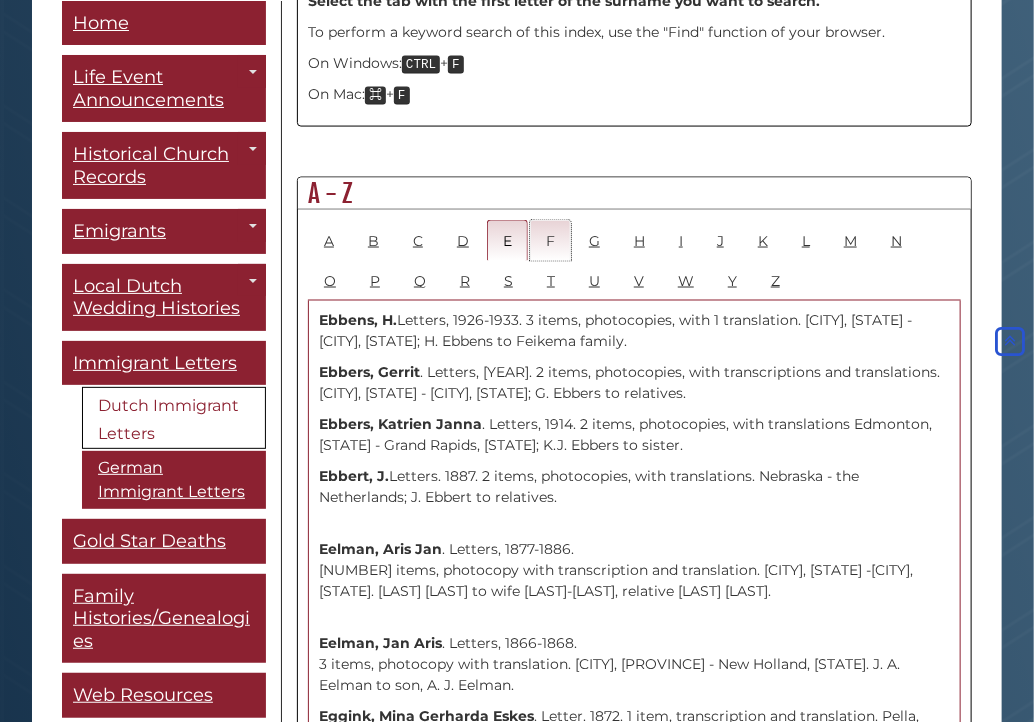click on "F" at bounding box center [550, 240] 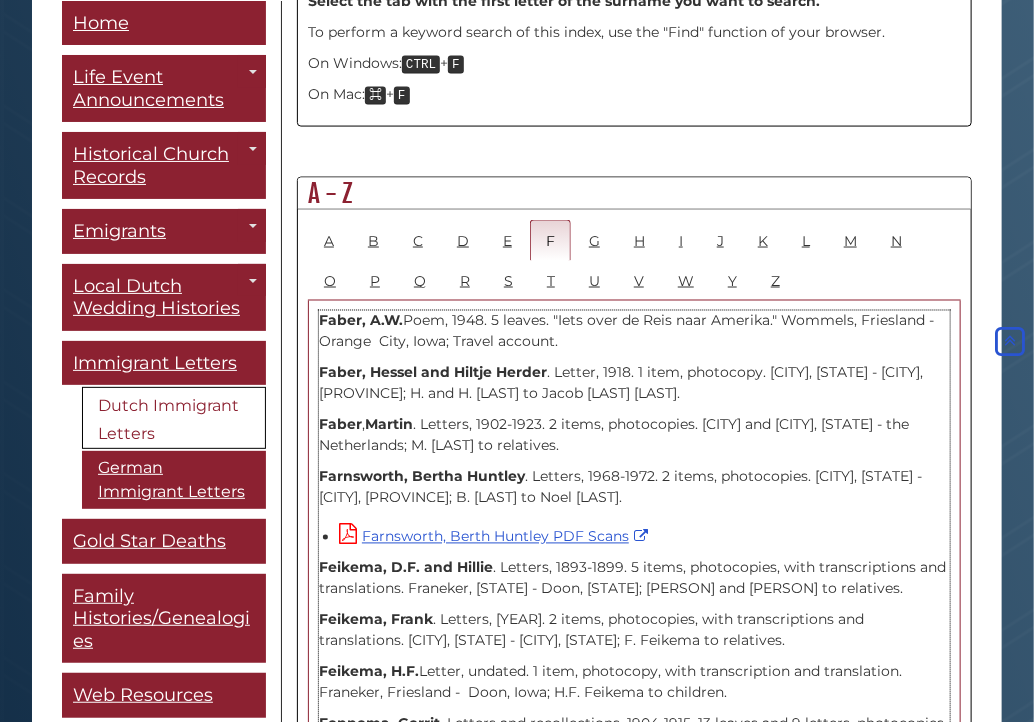 click on ", [FIRST].  Poem, 1948. 5 leaves. "Iets over de Reis naar Amerika." [CITY], [STATE] - [CITY], [STATE]; Travel account." at bounding box center [634, 332] 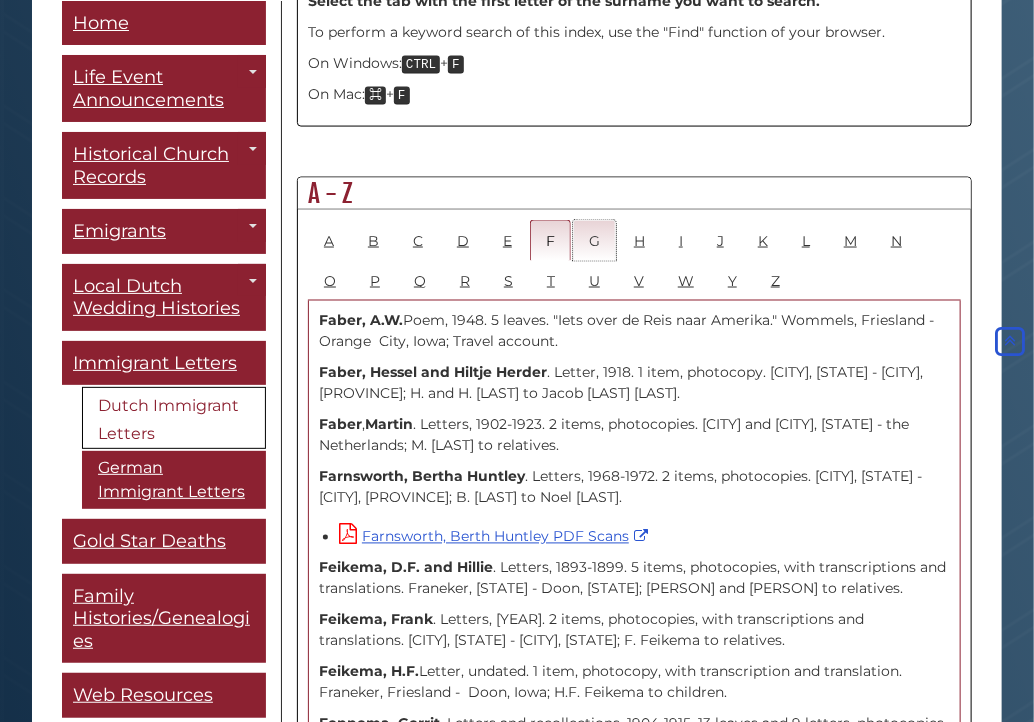 click on "G" at bounding box center (594, 240) 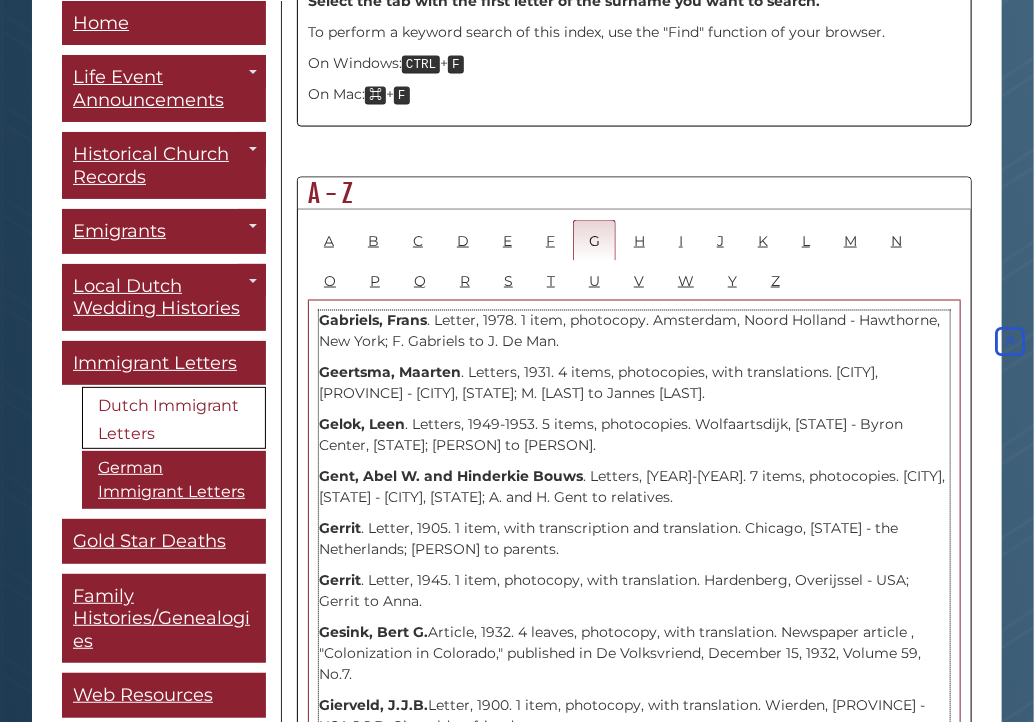 click on "Gabriels, Frans . Letter, 1978. 1 item, photocopy. [CITY], [STATE] - Hawthorne, [STATE]; F. Gabriels to J. De Man." at bounding box center (634, 332) 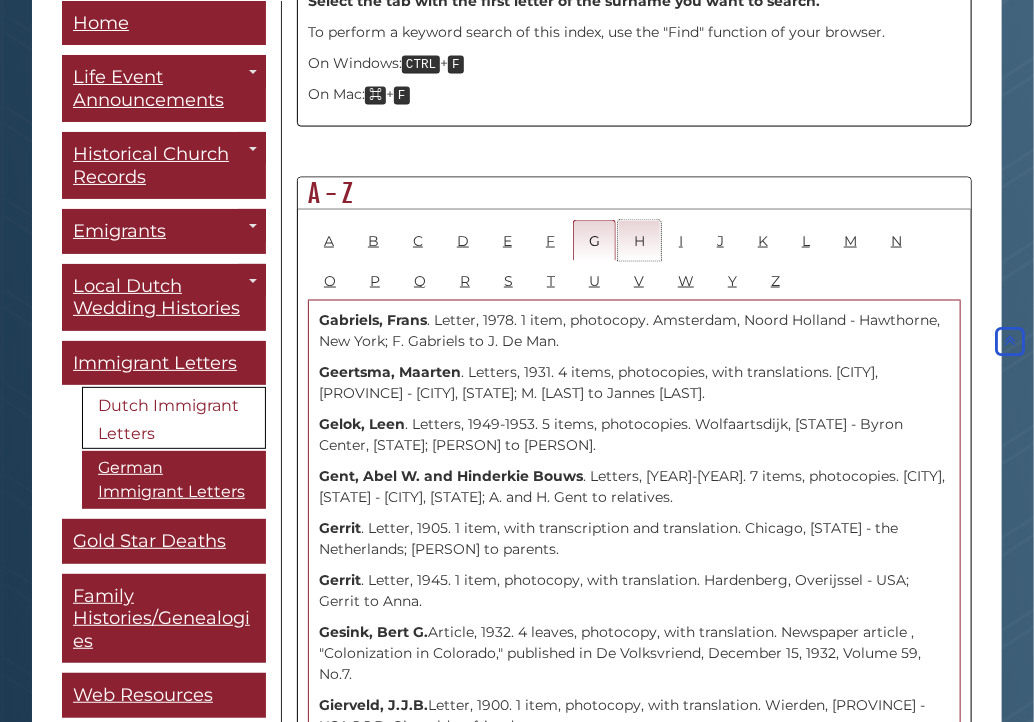 click on "H" at bounding box center [639, 240] 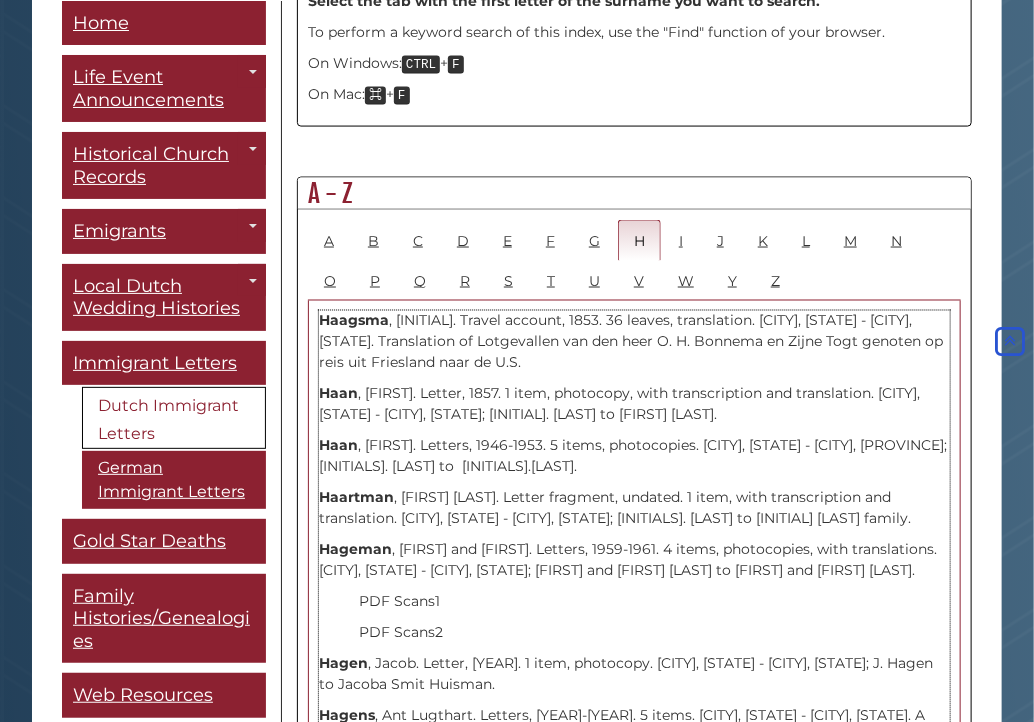 click on "Haagsma , B.B. Travel account, [YEAR]. 36 leaves, translation. [CITY], [STATE] - [CITY], [STATE]. Translation of Lotgevallen van den heer O. H. Bonnema en Zijne Togt genoten op reis uit Friesland naar de U.S." at bounding box center [634, 342] 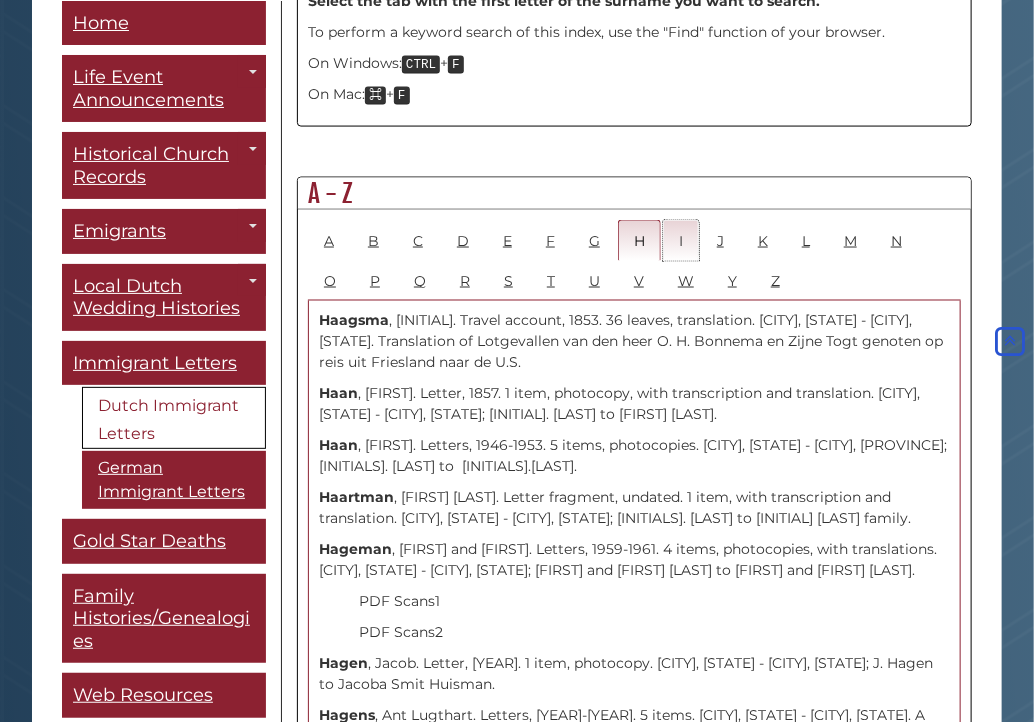 click on "I" at bounding box center [681, 240] 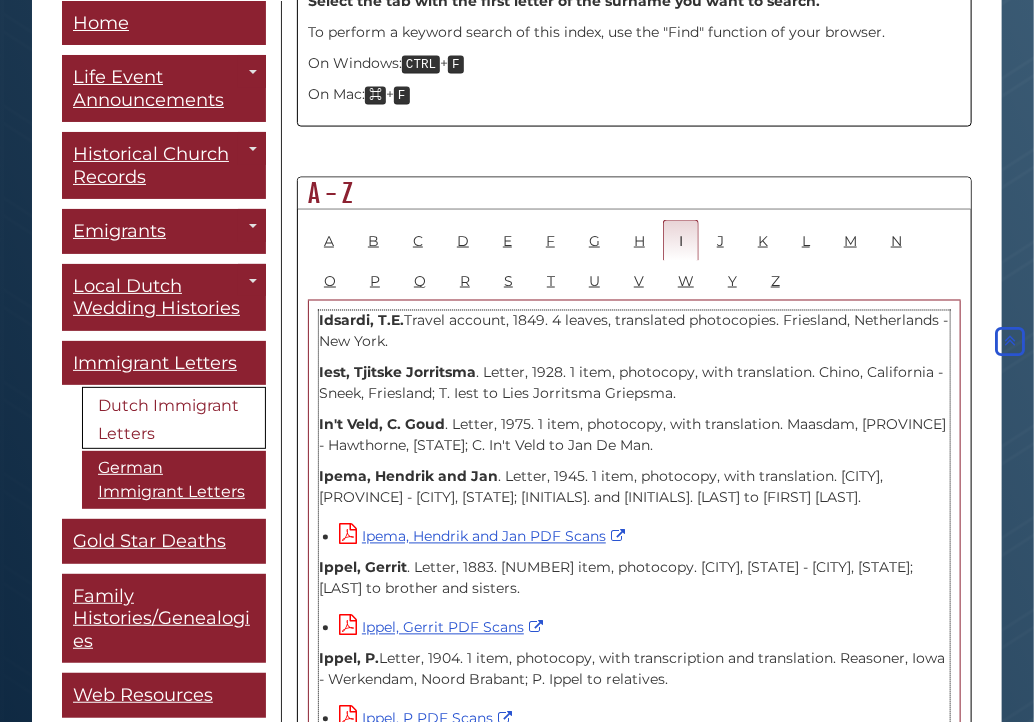 click on "Idsardi, T.E. Travel account, 1849. 4 leaves, translated photocopies. [PROVINCE], Netherlands - [CITY]." at bounding box center (634, 332) 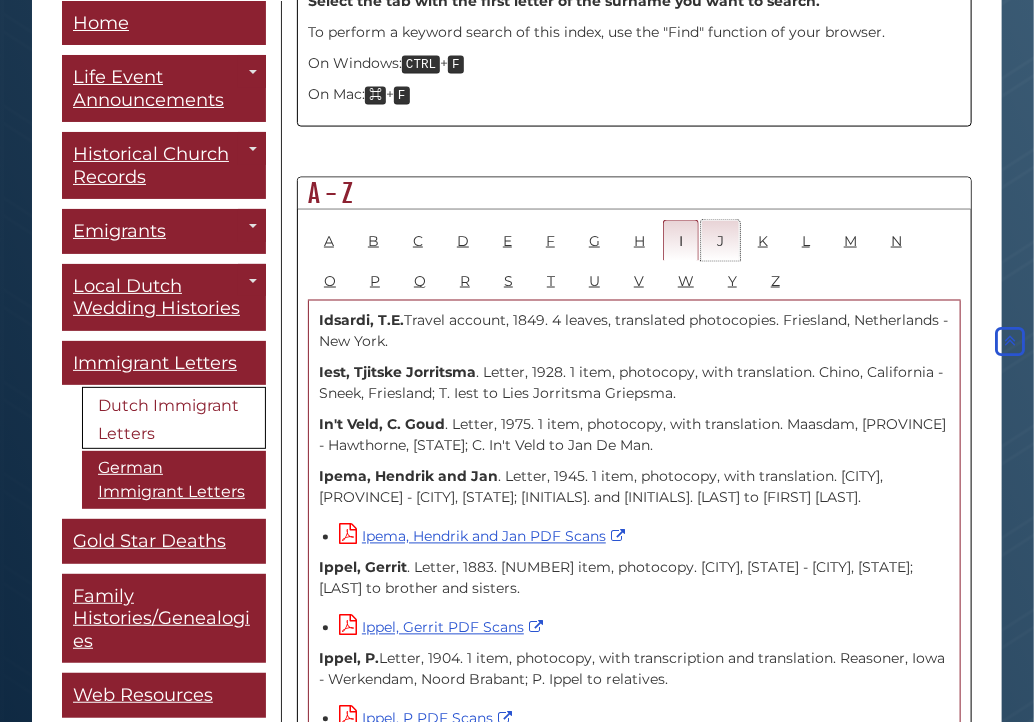 click on "J" at bounding box center (720, 240) 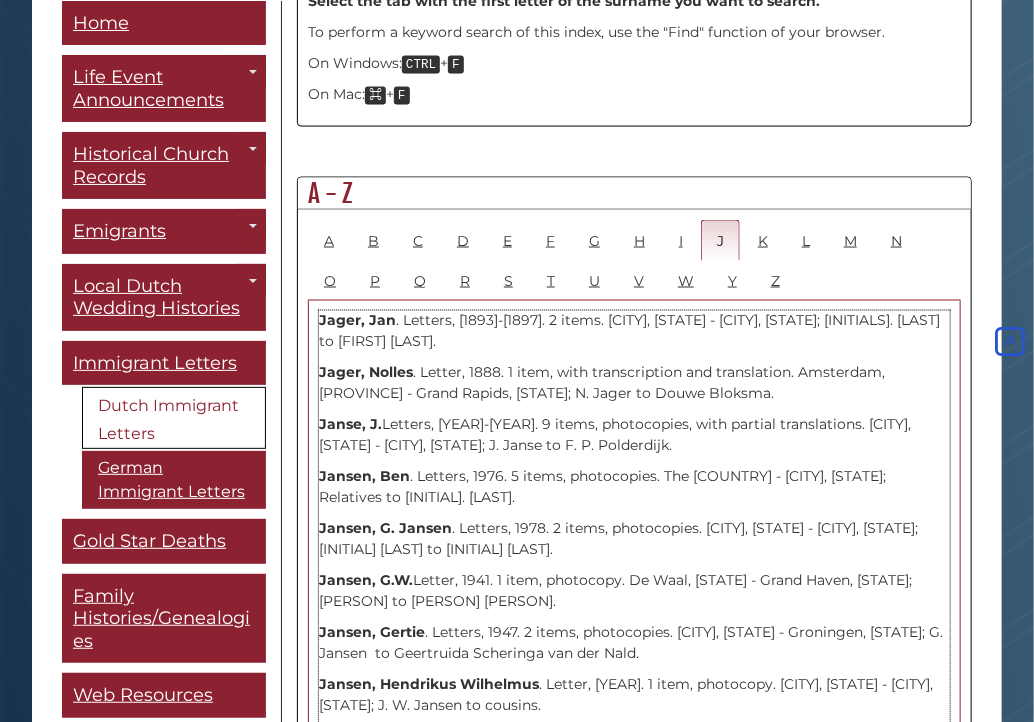 click on ", [FIRST]. Letters, [1893]-[1897]. 2 items. [CITY], [STATE] - [CITY], [STATE]; [INITIALS]. [LAST] to [FIRST] [LAST]." at bounding box center [634, 332] 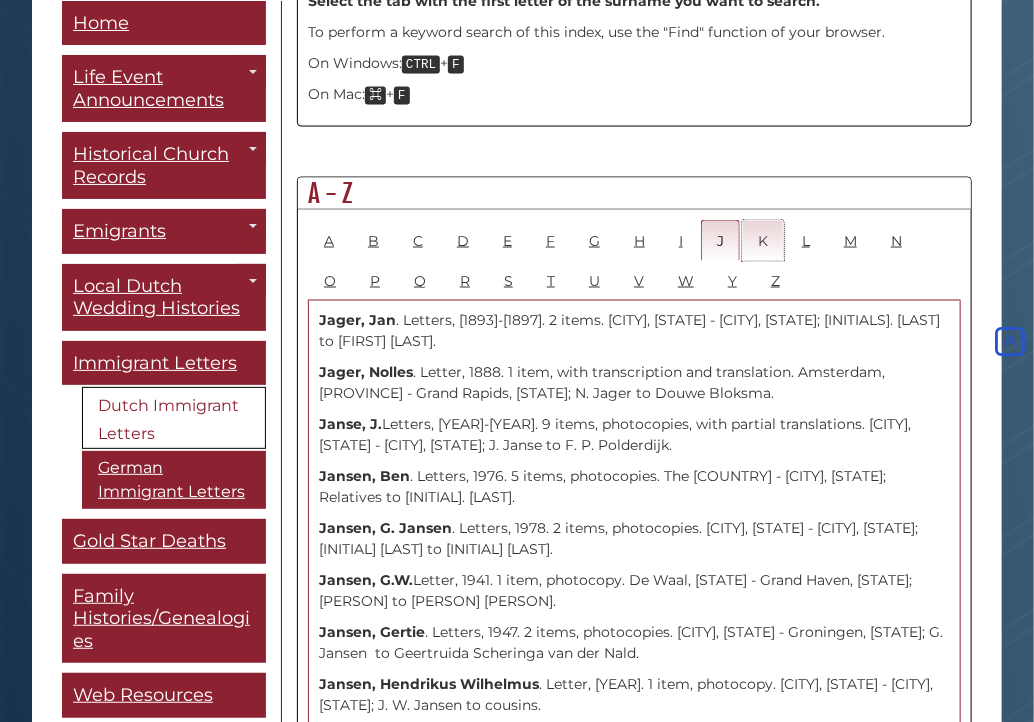 click on "K" at bounding box center [763, 240] 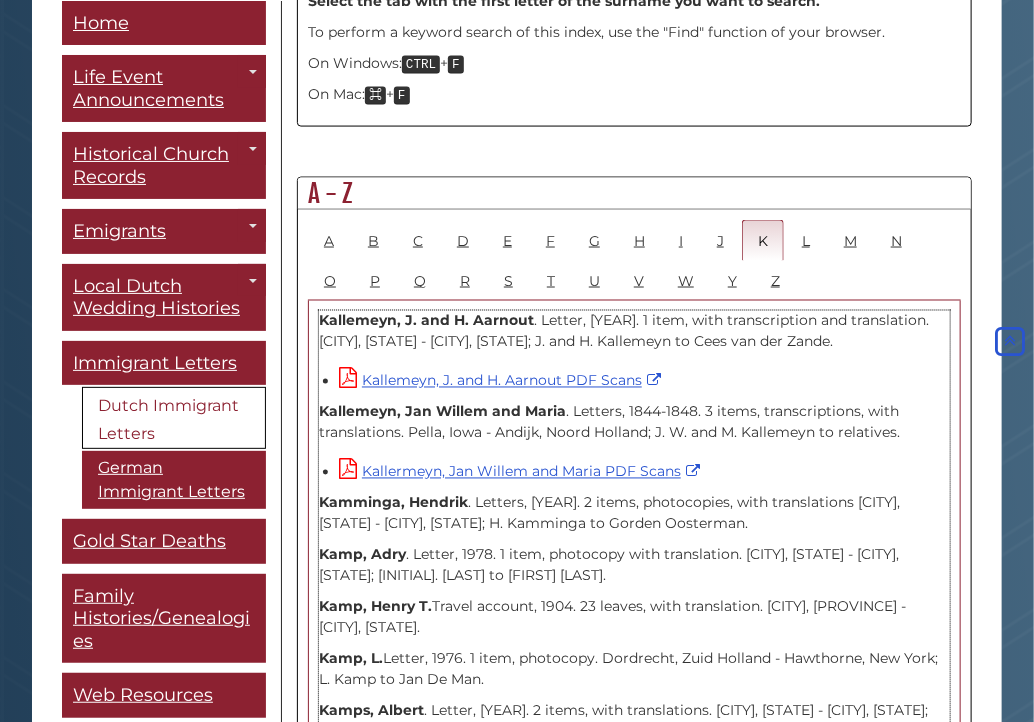 click on "Kallemeyn, J. and H. Aarnout . Letter, 1895. 1 item, with transcription and translation. Ackley, [STATE] - Andijk, [PROVINCE]; J. and H. Kallemeyn to Cees van der Zande." at bounding box center [634, 332] 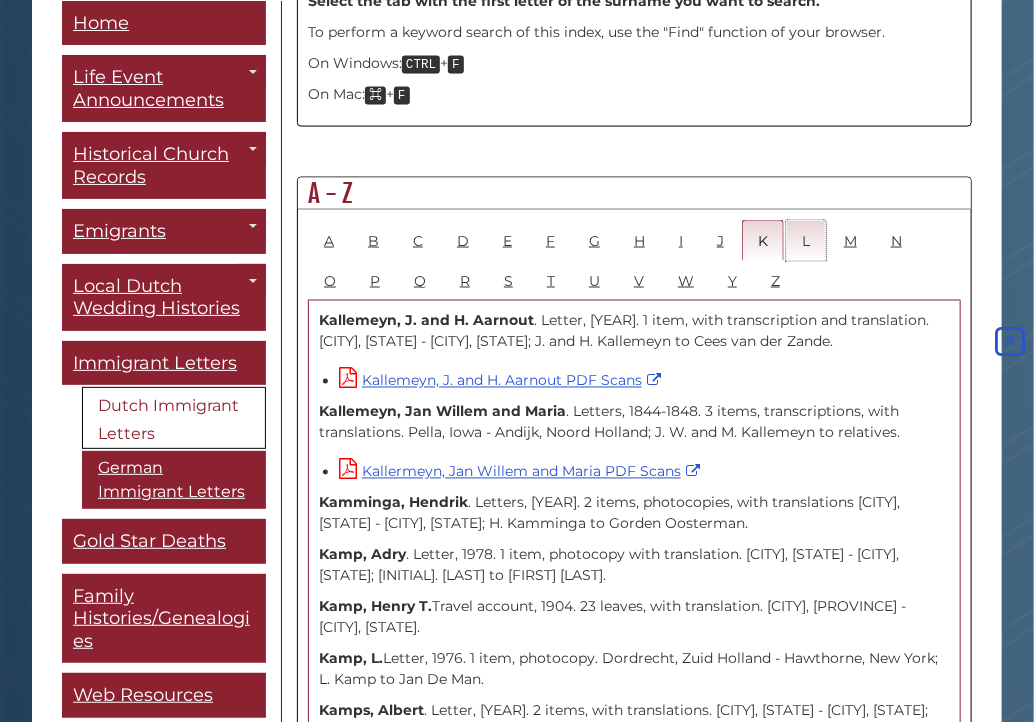 click on "L" at bounding box center (806, 240) 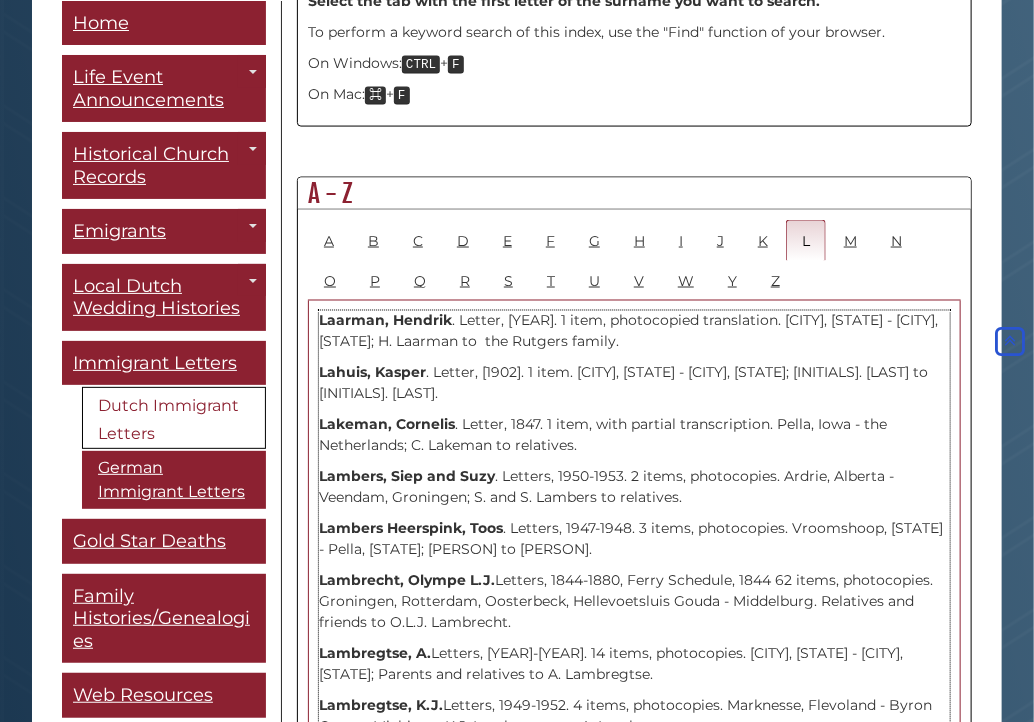 click on "Laarman, Hendrik . Letter, 1850. 1 item, photocopied. Linde, [STATE] - Overisel, [STATE]; [PERSON] to  the [FAMILY NAME] family." at bounding box center [634, 332] 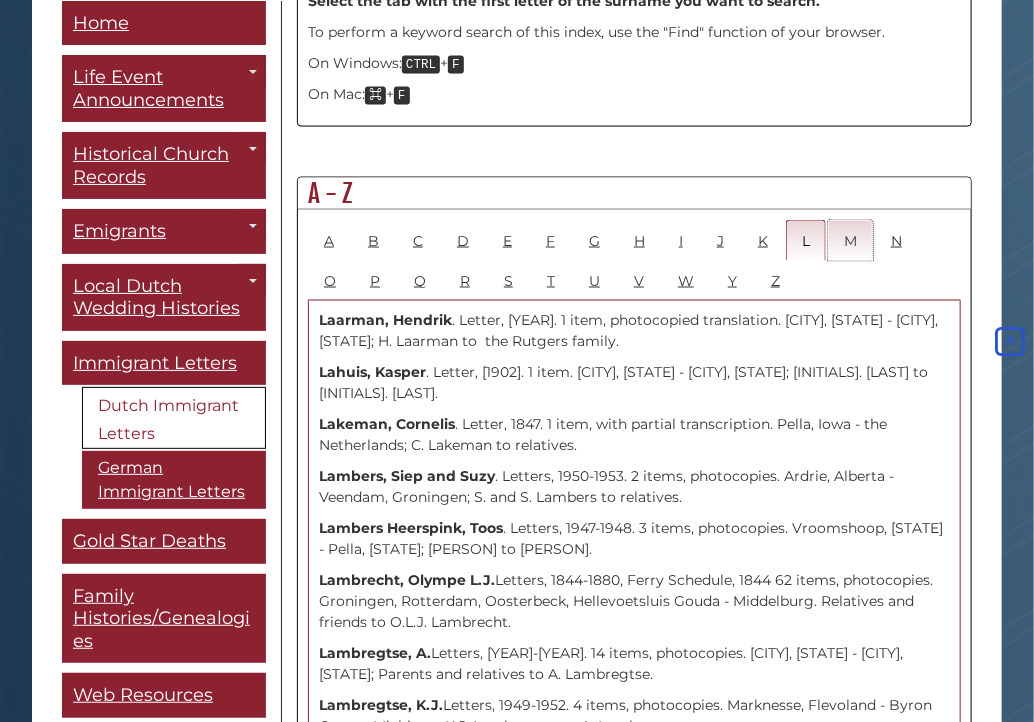 click on "M" at bounding box center [850, 240] 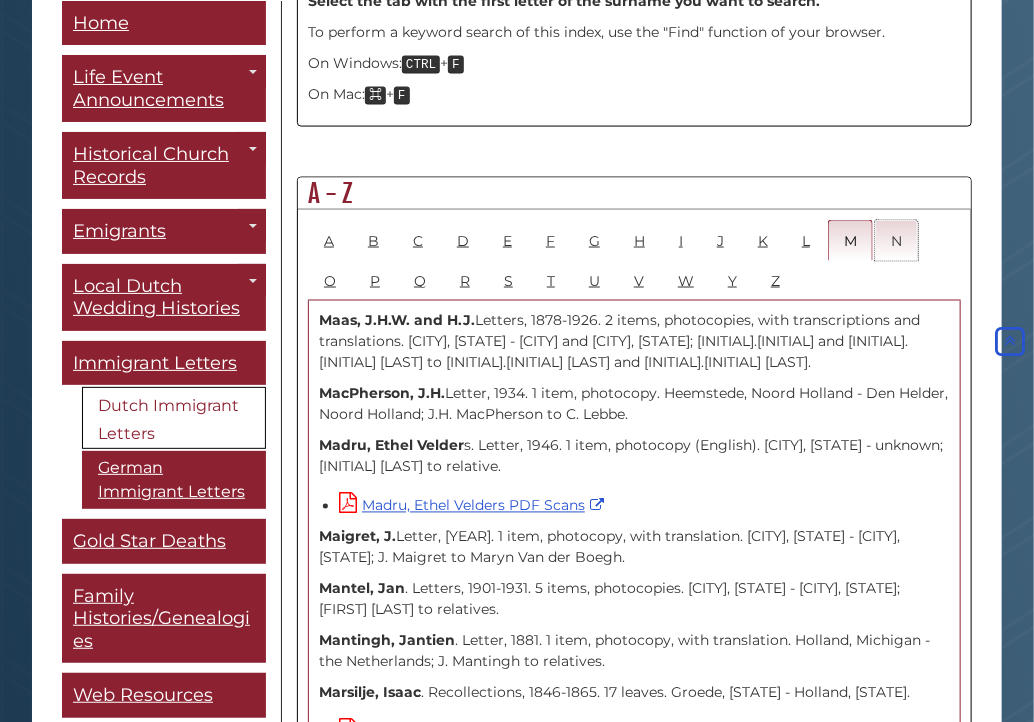 click on "N" at bounding box center [896, 240] 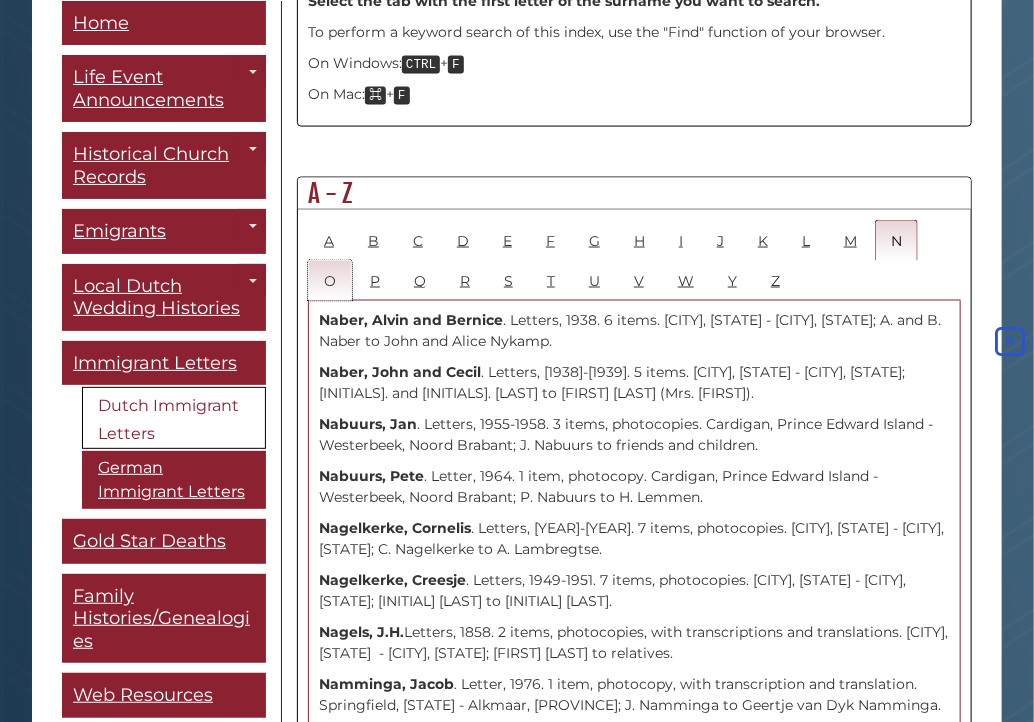 click on "O" at bounding box center (330, 280) 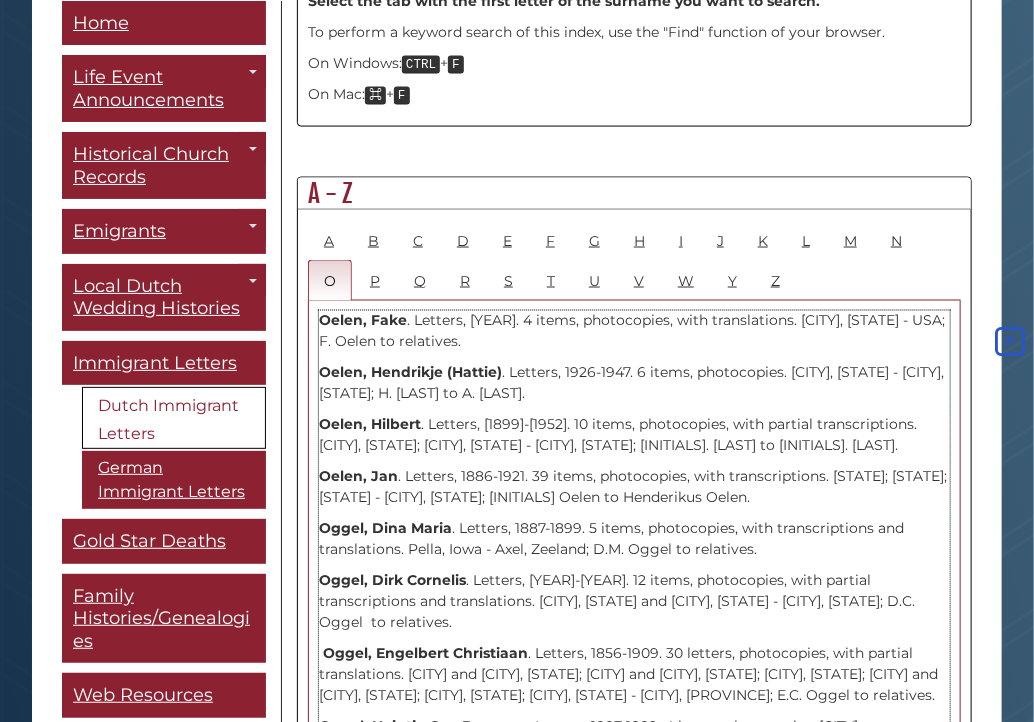 click on "[LAST], [FIRST] ([FIRST]) . Letters, 1926-1947. 6 items, photocopies. [CITY], [STATE] - [CITY], [STATE]; H. [LAST] to A. [LAST]." at bounding box center (634, 384) 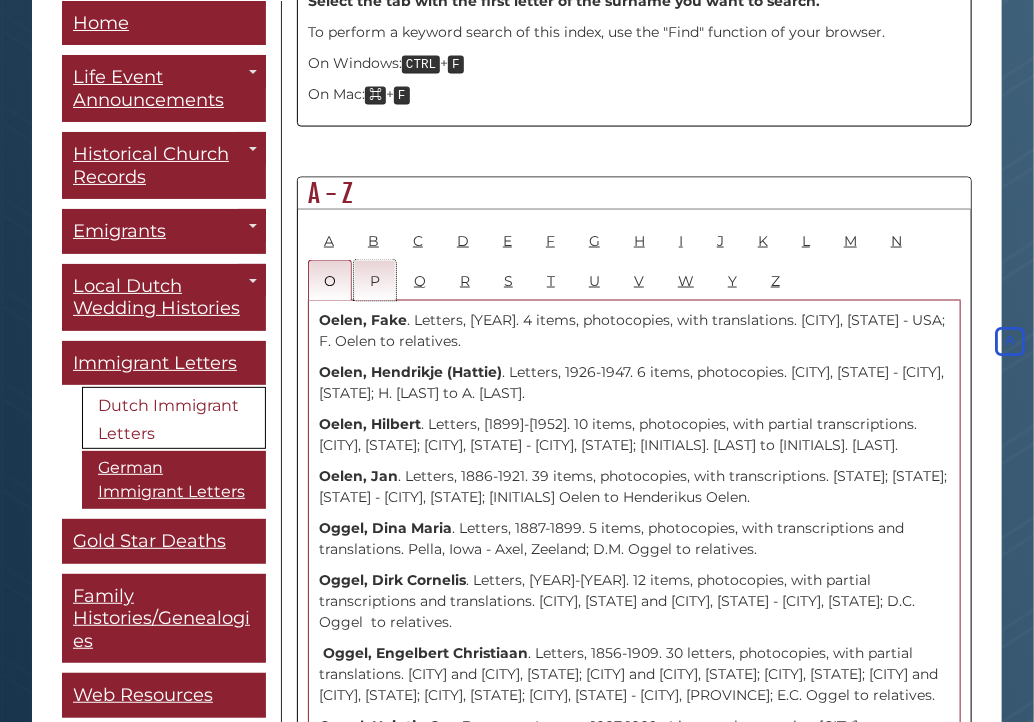 click on "P" at bounding box center [375, 280] 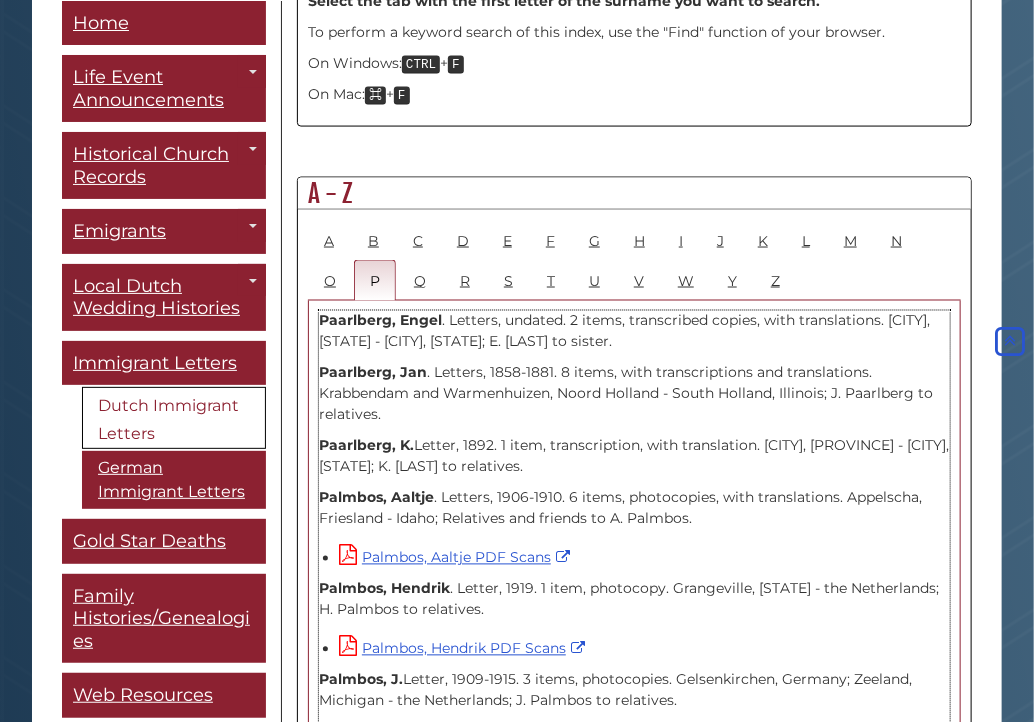 click on "[LAST], [FIRST] . Letters, 1858-1881. 8 items, with transcriptions and translations. [CITY] and [CITY], [STATE] - [CITY], [STATE]; J. [LAST] to relatives." at bounding box center (634, 394) 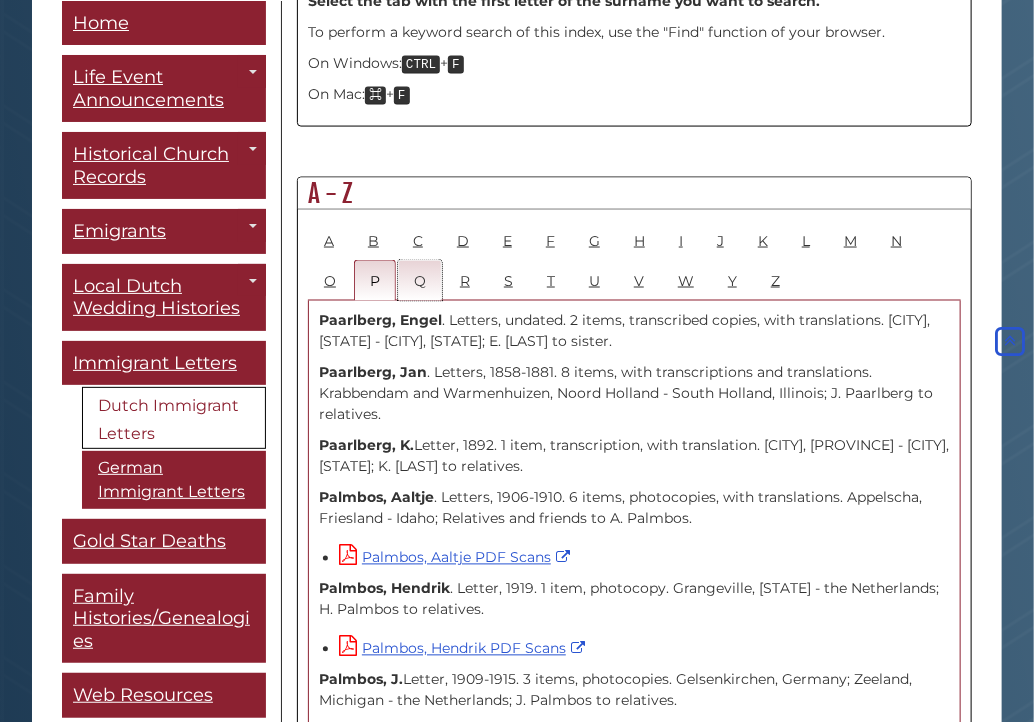 click on "Q" at bounding box center [420, 280] 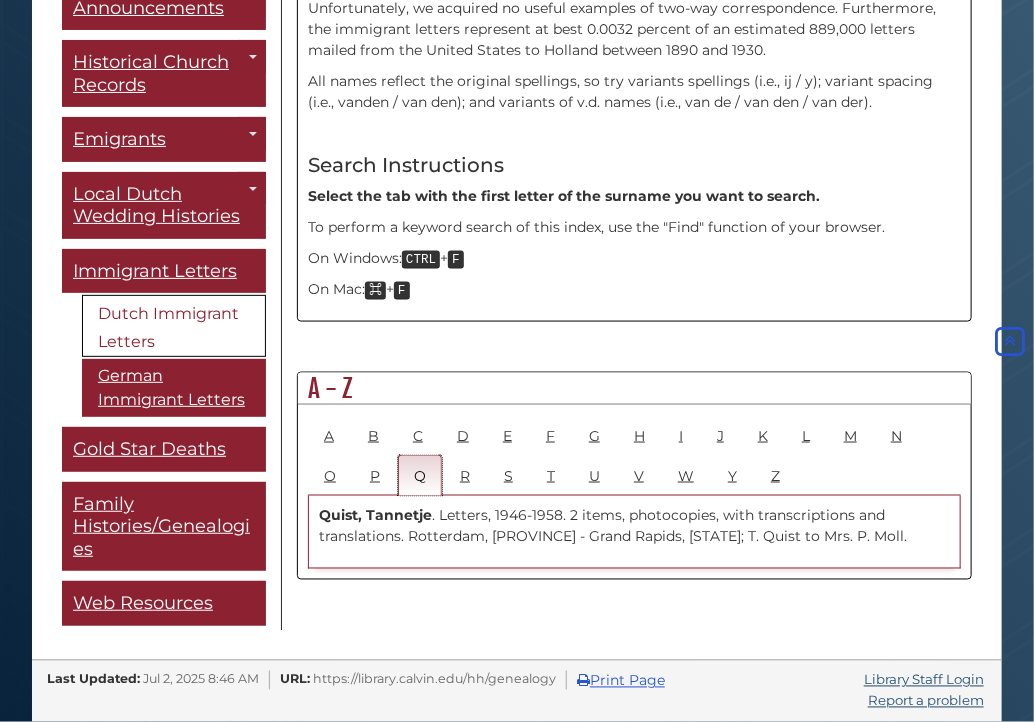 scroll, scrollTop: 803, scrollLeft: 0, axis: vertical 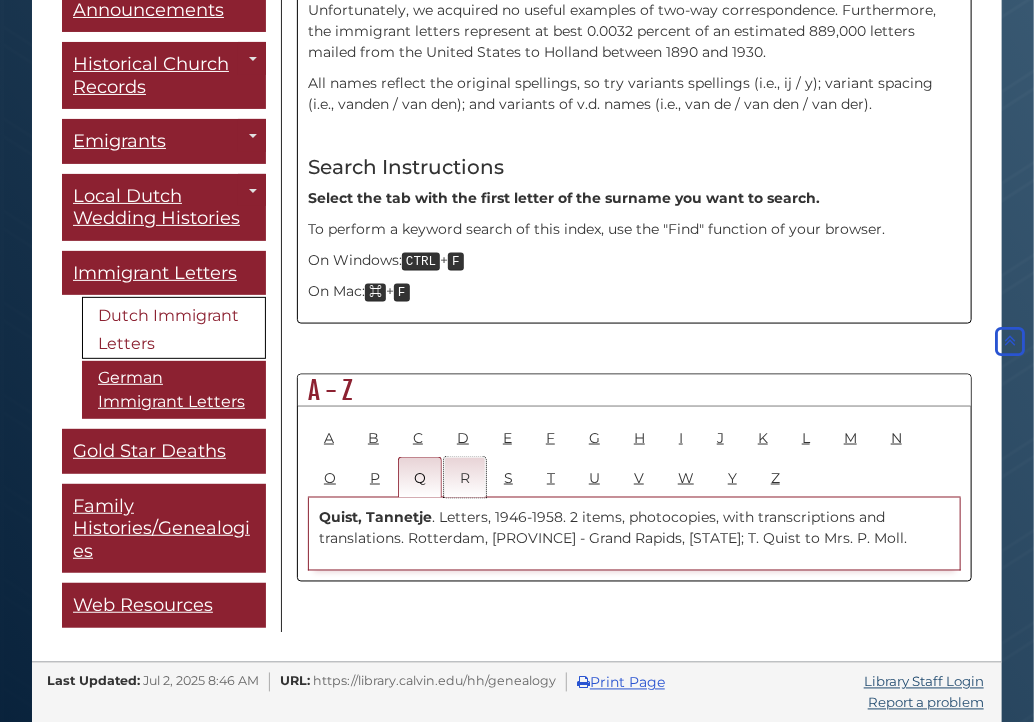 click on "R" at bounding box center [465, 477] 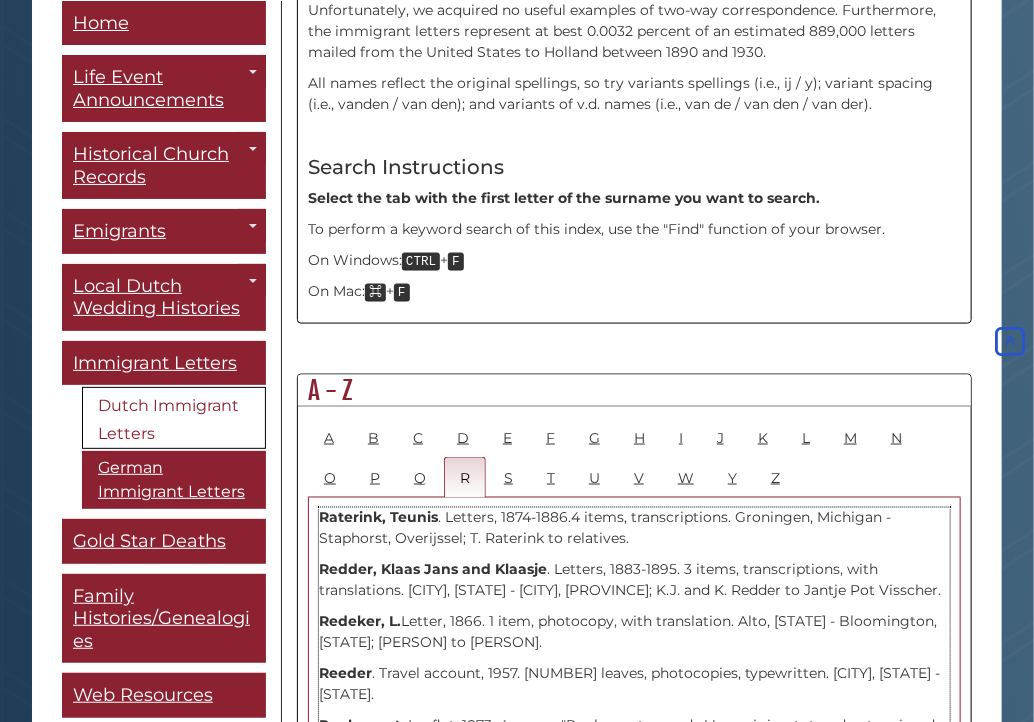 click on "Raterink, Teunis . Letters, [YEAR]-[YEAR].4 items, transcriptions. [CITY], [STATE] - [CITY], [STATE]; T. Raterink to relatives." at bounding box center (634, 529) 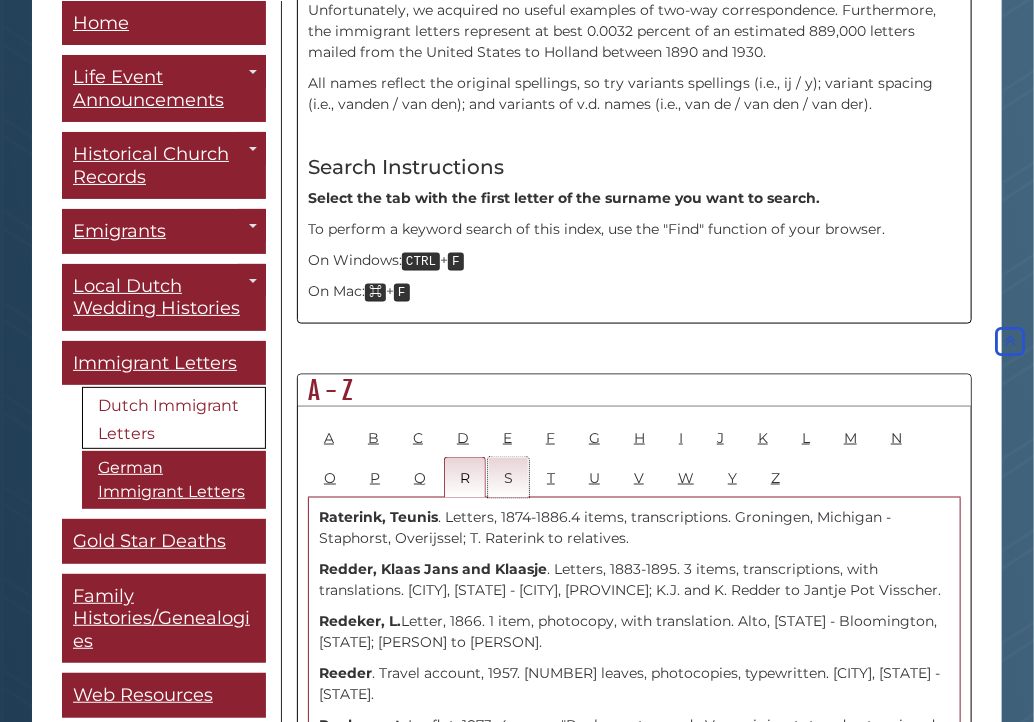 click on "S" at bounding box center (508, 477) 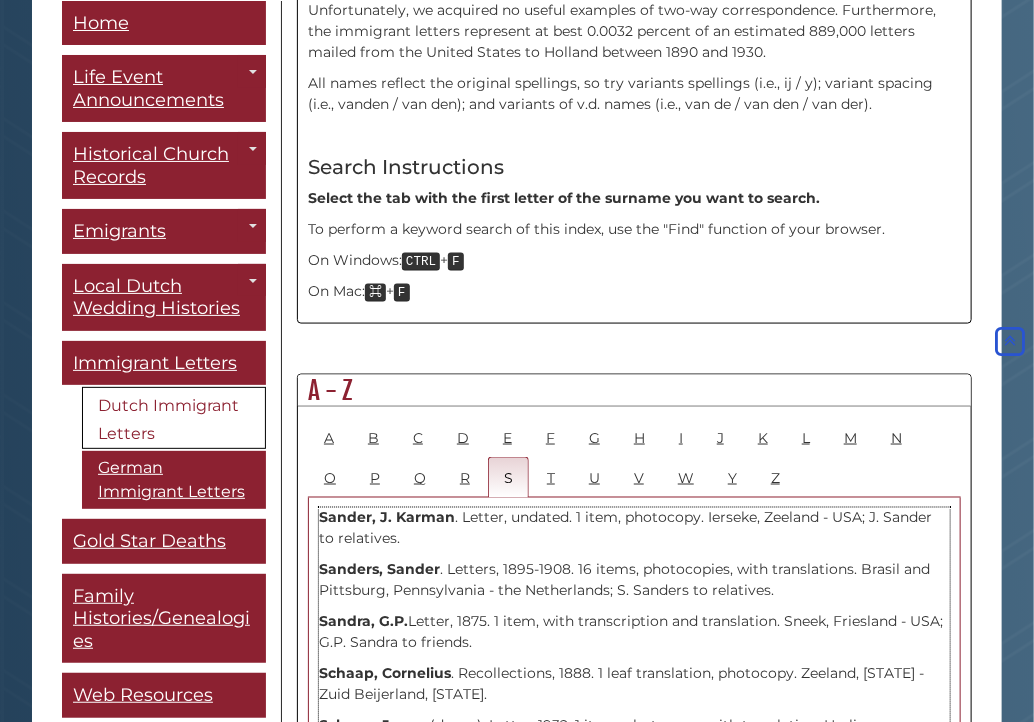 click on "[FIRST], [LAST]. Letter, undated. 1 item, photocopy. [CITY], [PROVINCE] - [COUNTRY]; [INITIALS]. [LAST] to relatives." at bounding box center (634, 529) 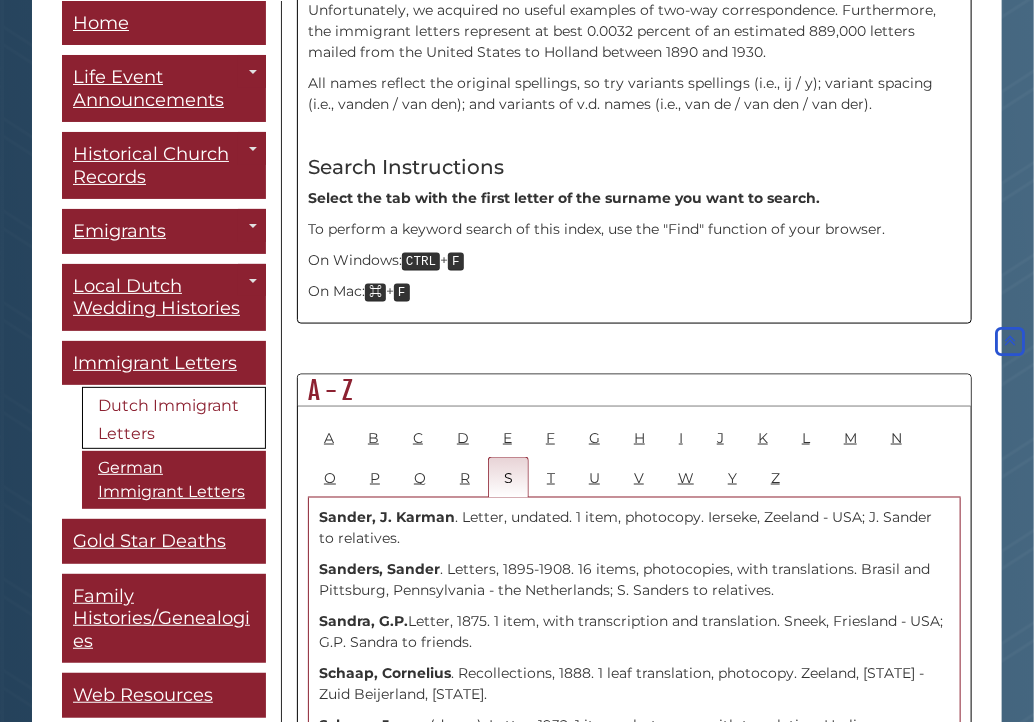 scroll, scrollTop: 6306, scrollLeft: 0, axis: vertical 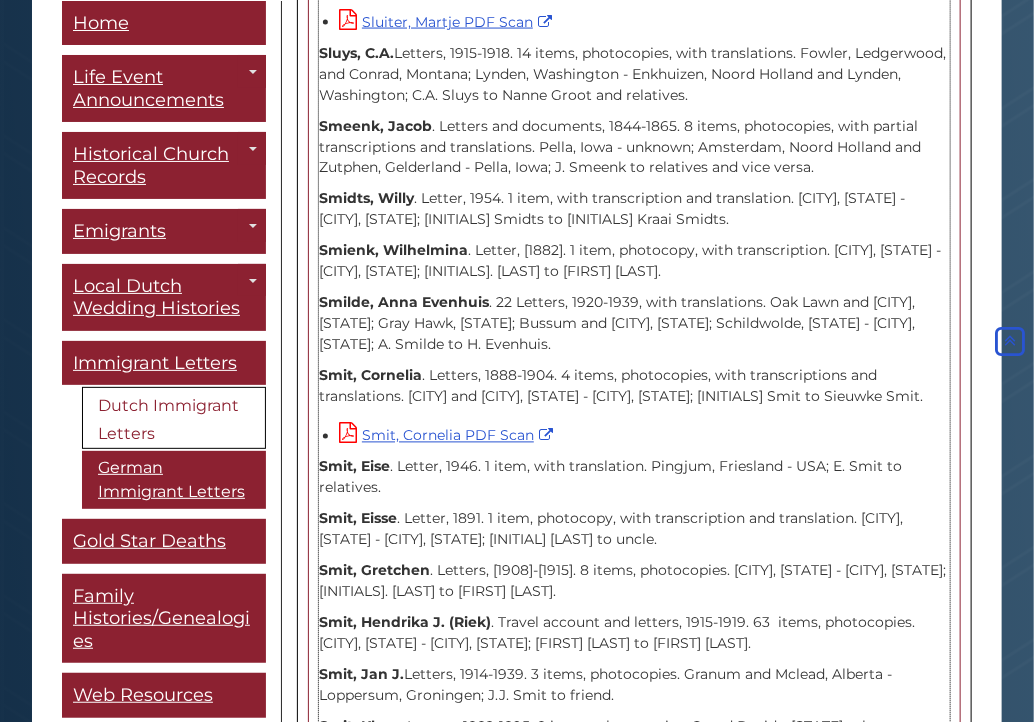 drag, startPoint x: 320, startPoint y: 336, endPoint x: 702, endPoint y: 381, distance: 384.6414 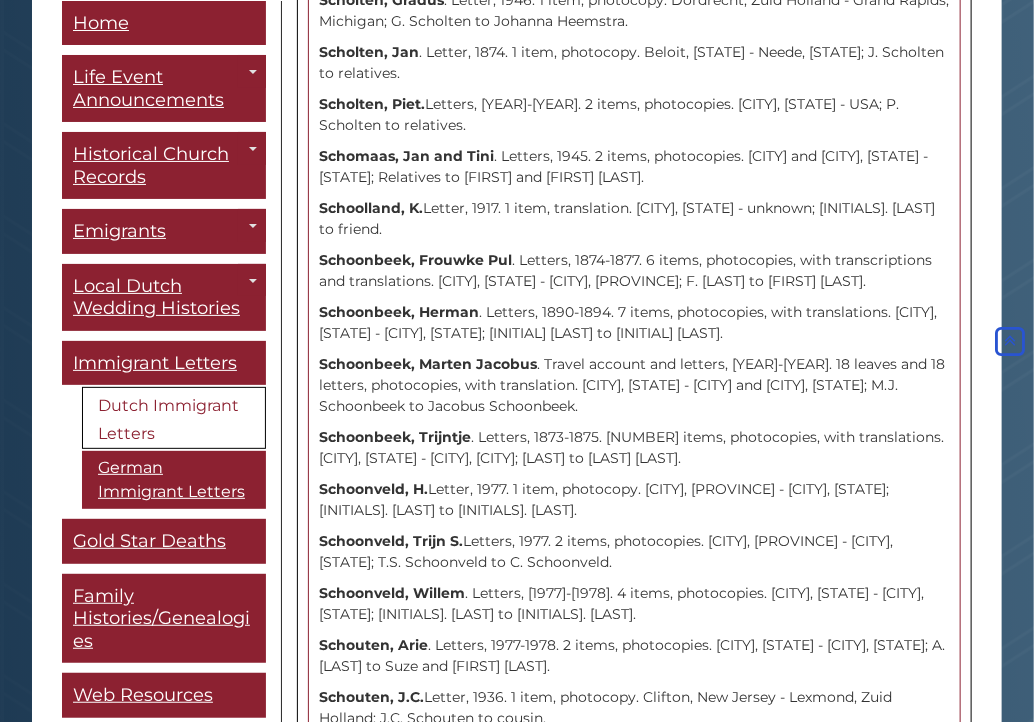 scroll, scrollTop: 2606, scrollLeft: 0, axis: vertical 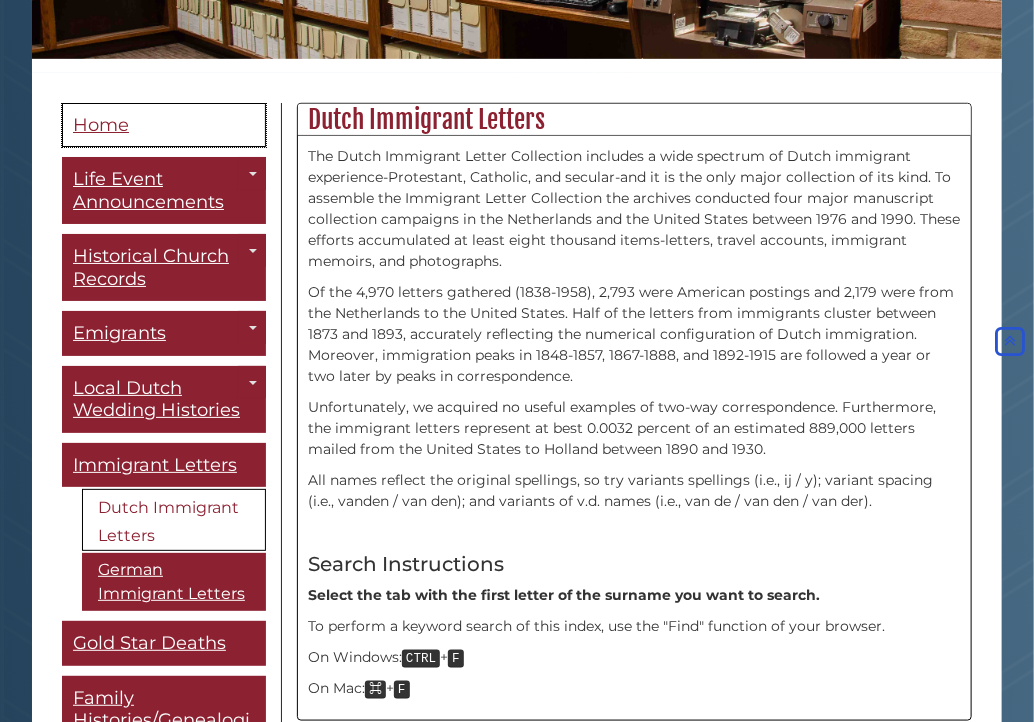 click on "Home" at bounding box center [101, 125] 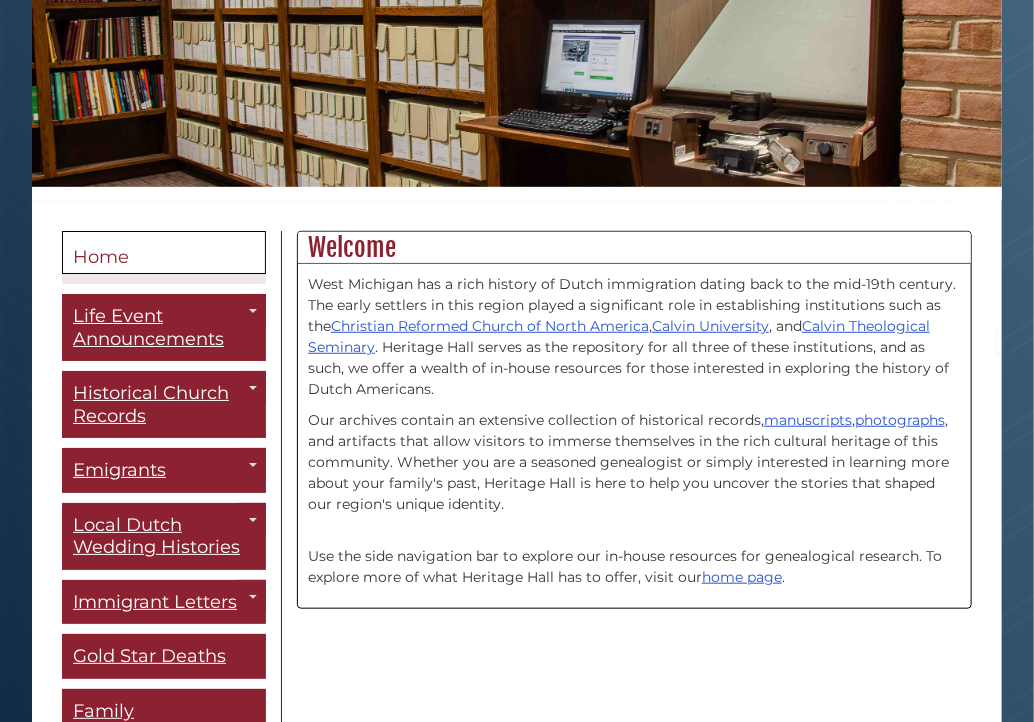 scroll, scrollTop: 300, scrollLeft: 0, axis: vertical 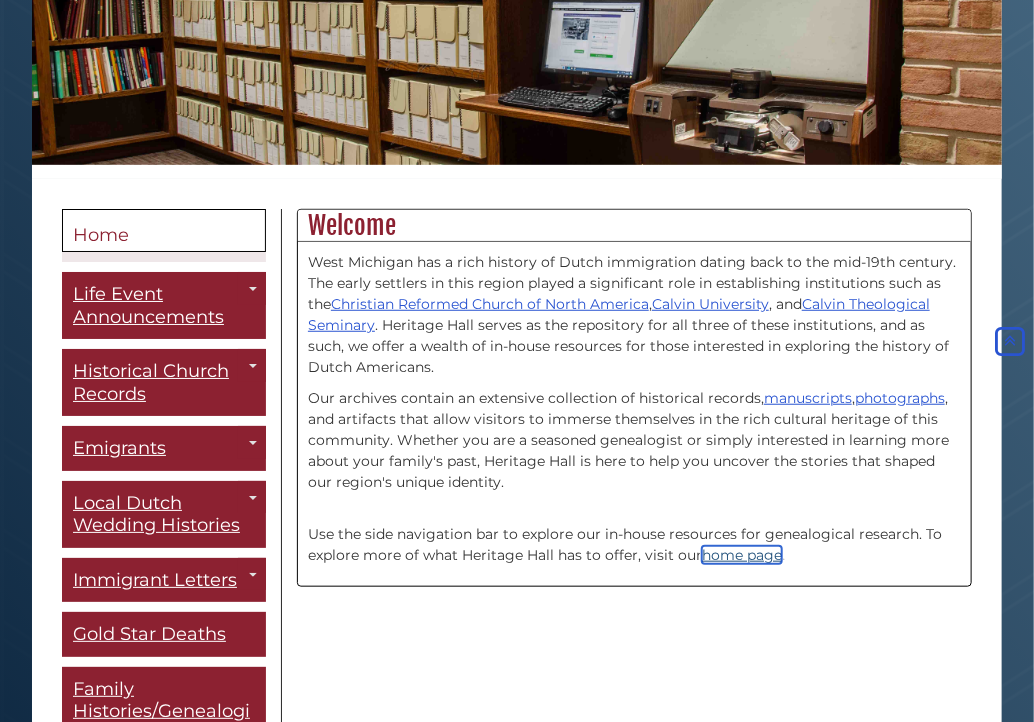 click on "home page" at bounding box center (742, 555) 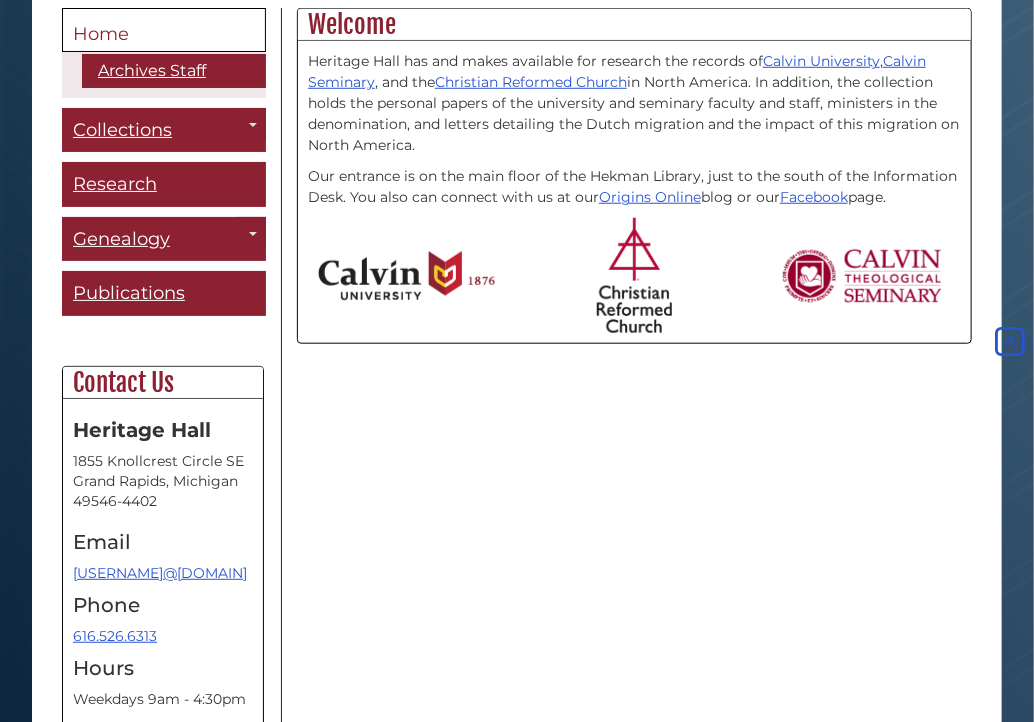 scroll, scrollTop: 600, scrollLeft: 0, axis: vertical 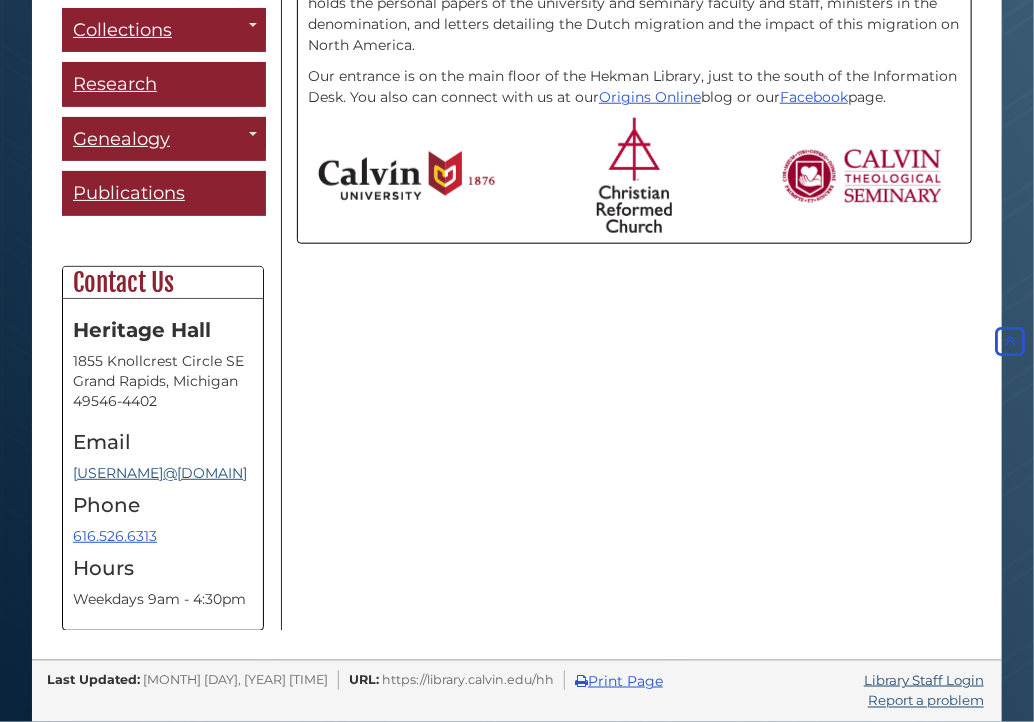 drag, startPoint x: 65, startPoint y: 491, endPoint x: 235, endPoint y: 489, distance: 170.01176 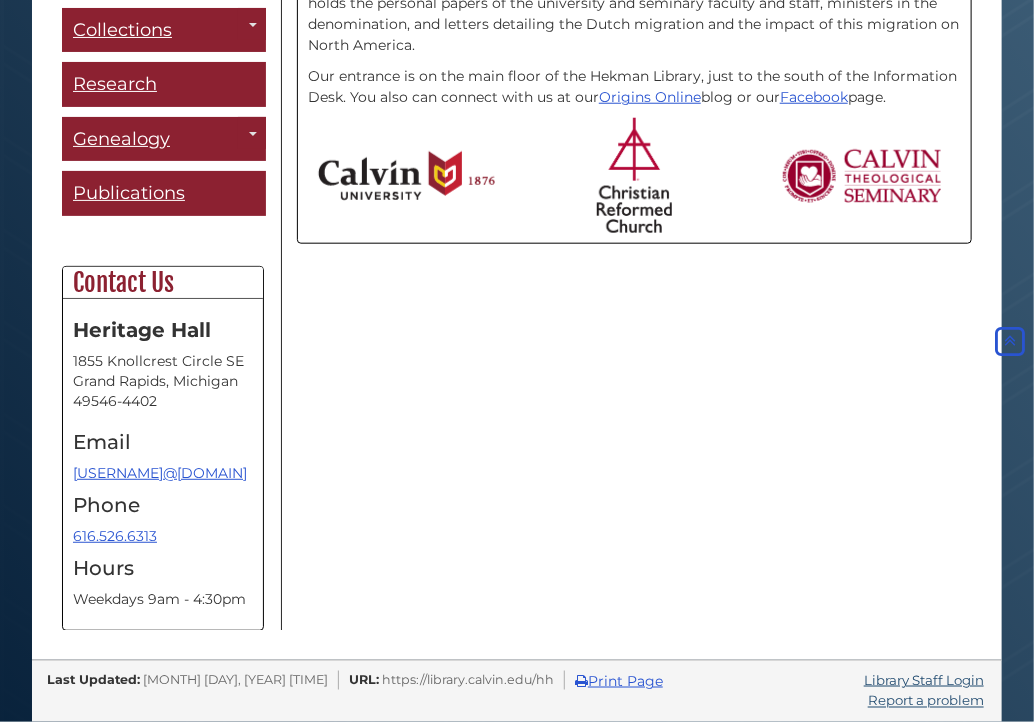 copy on "[USERNAME]@[DOMAIN]" 